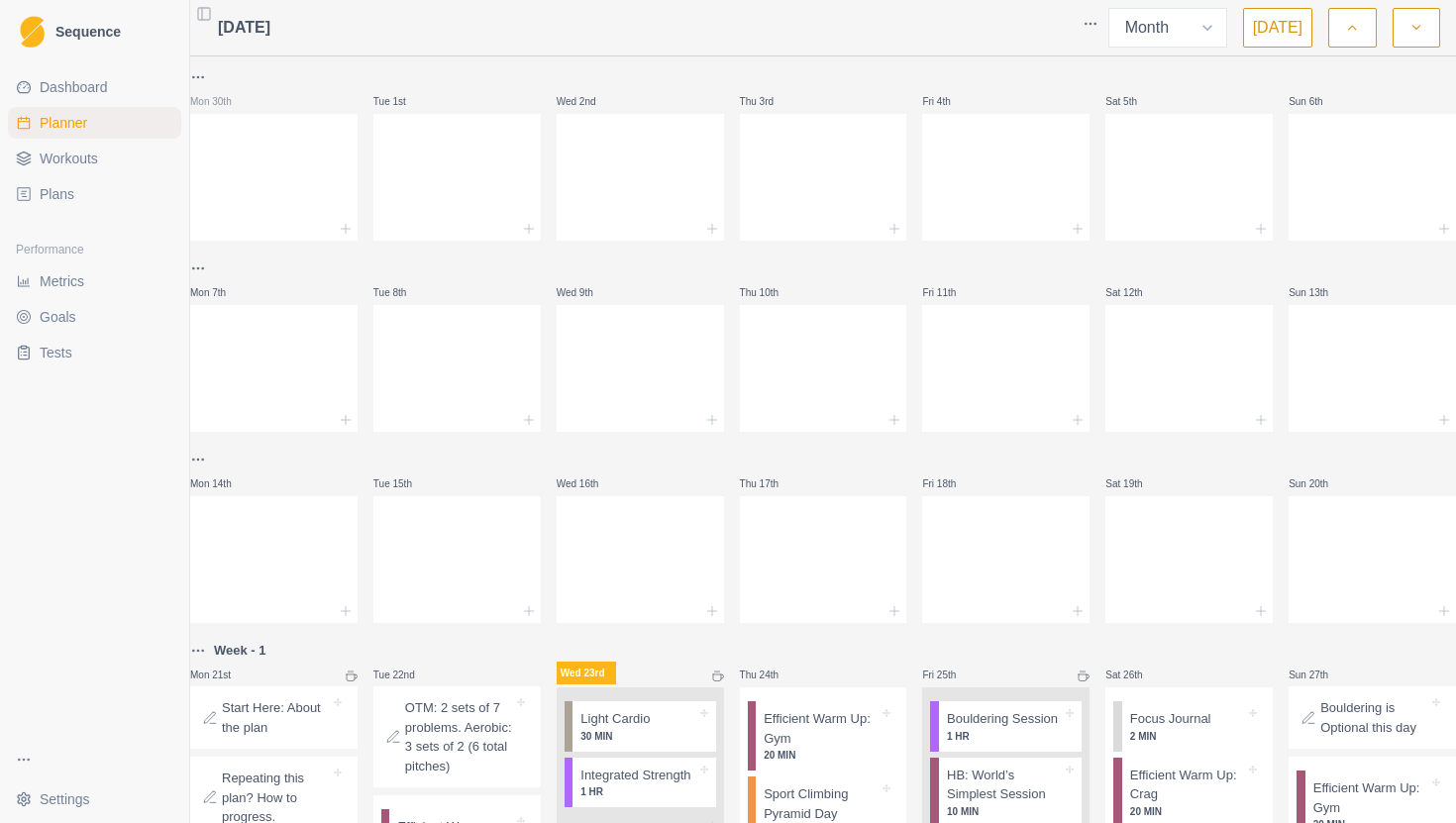 select on "month" 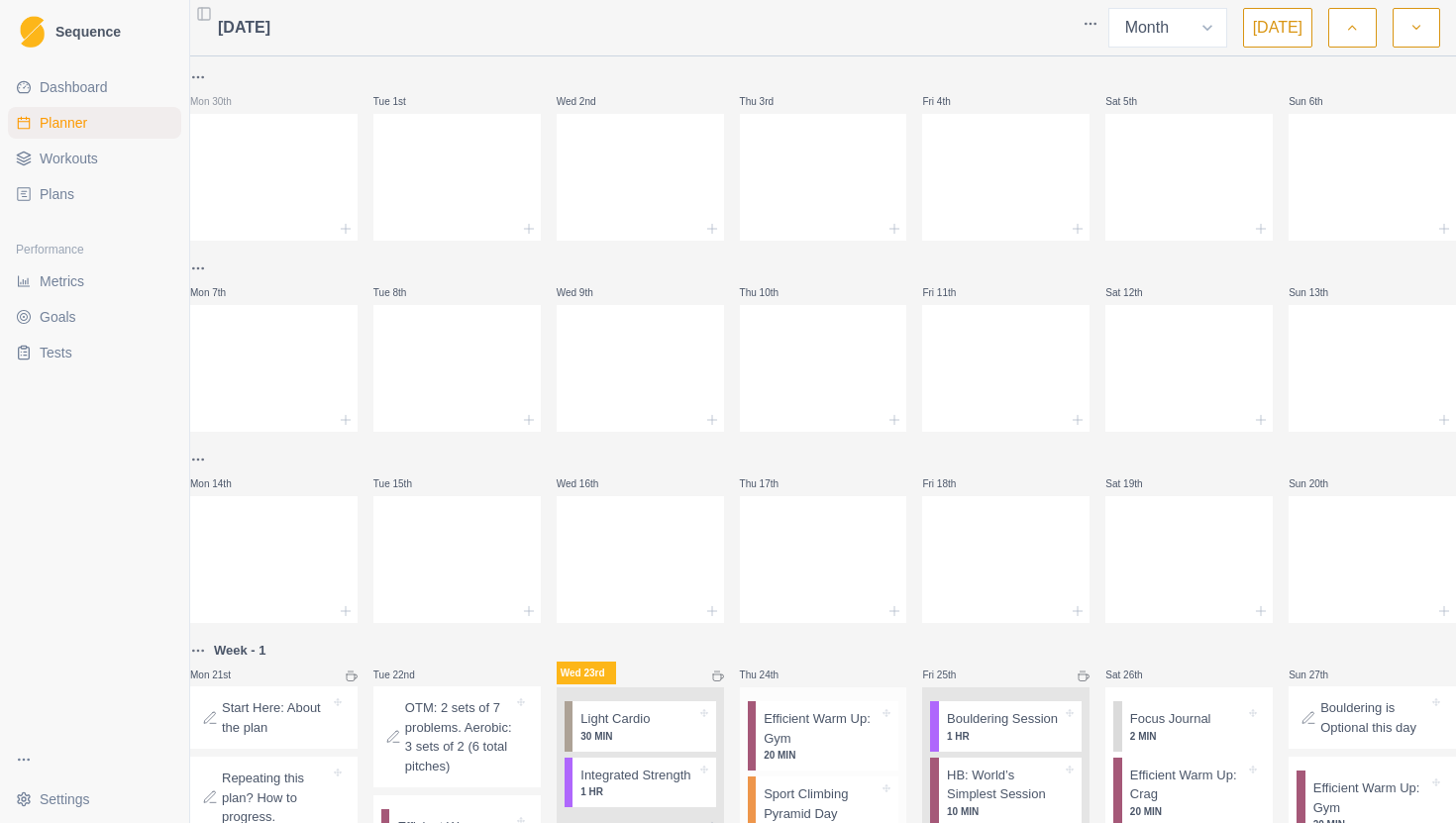 scroll, scrollTop: 0, scrollLeft: 0, axis: both 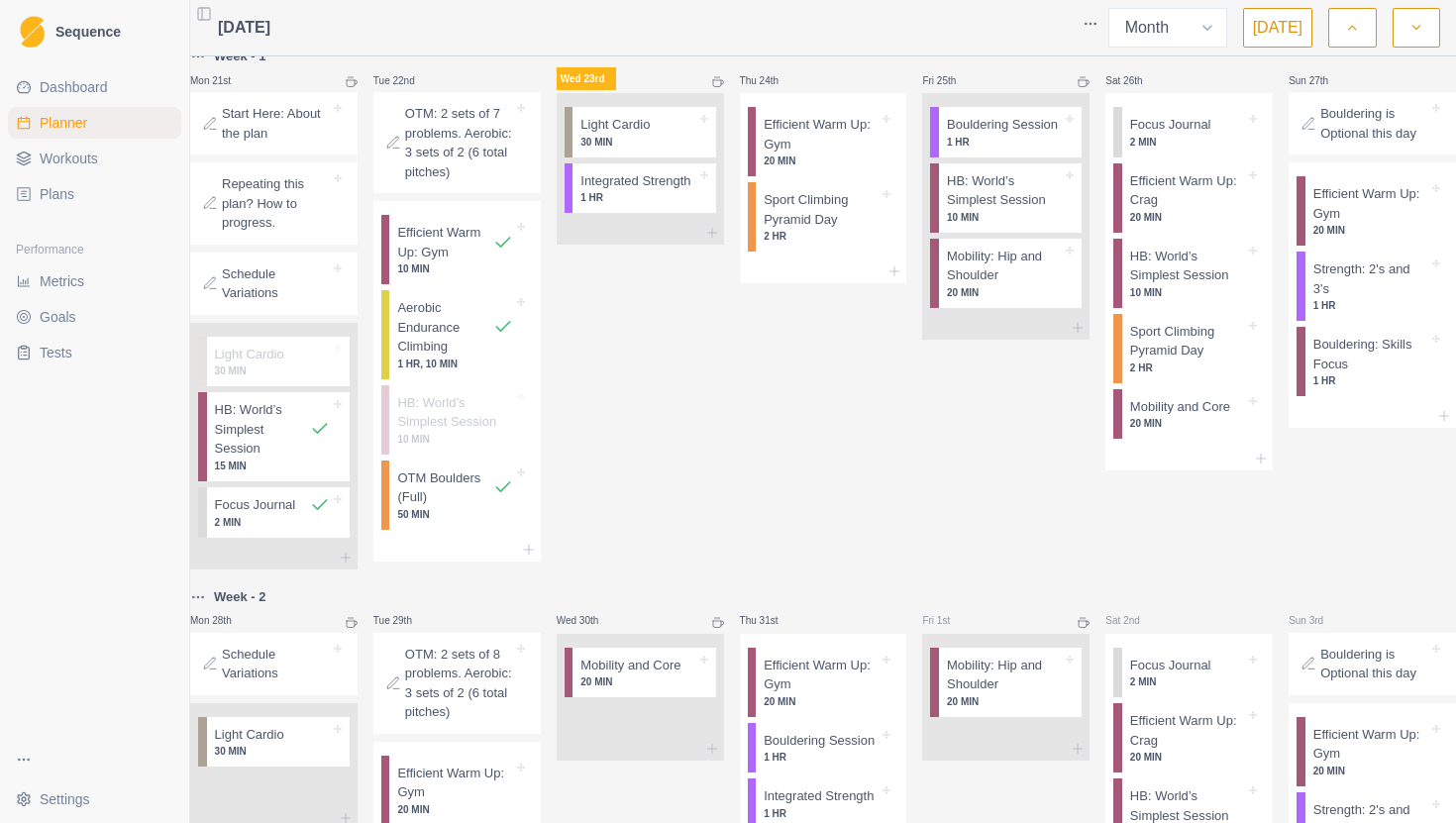 click on "Plans" at bounding box center [56, 194] 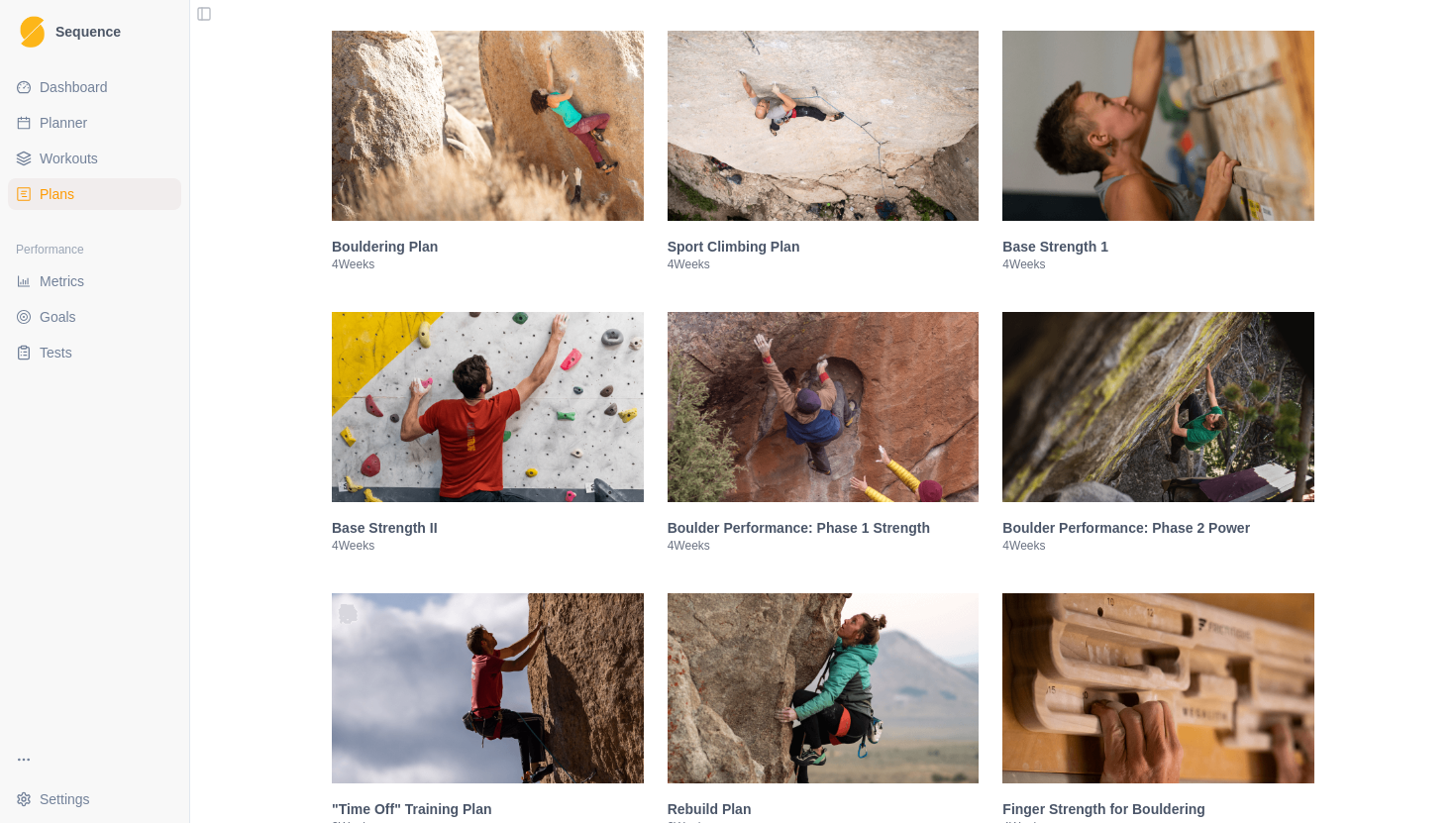 scroll, scrollTop: 400, scrollLeft: 0, axis: vertical 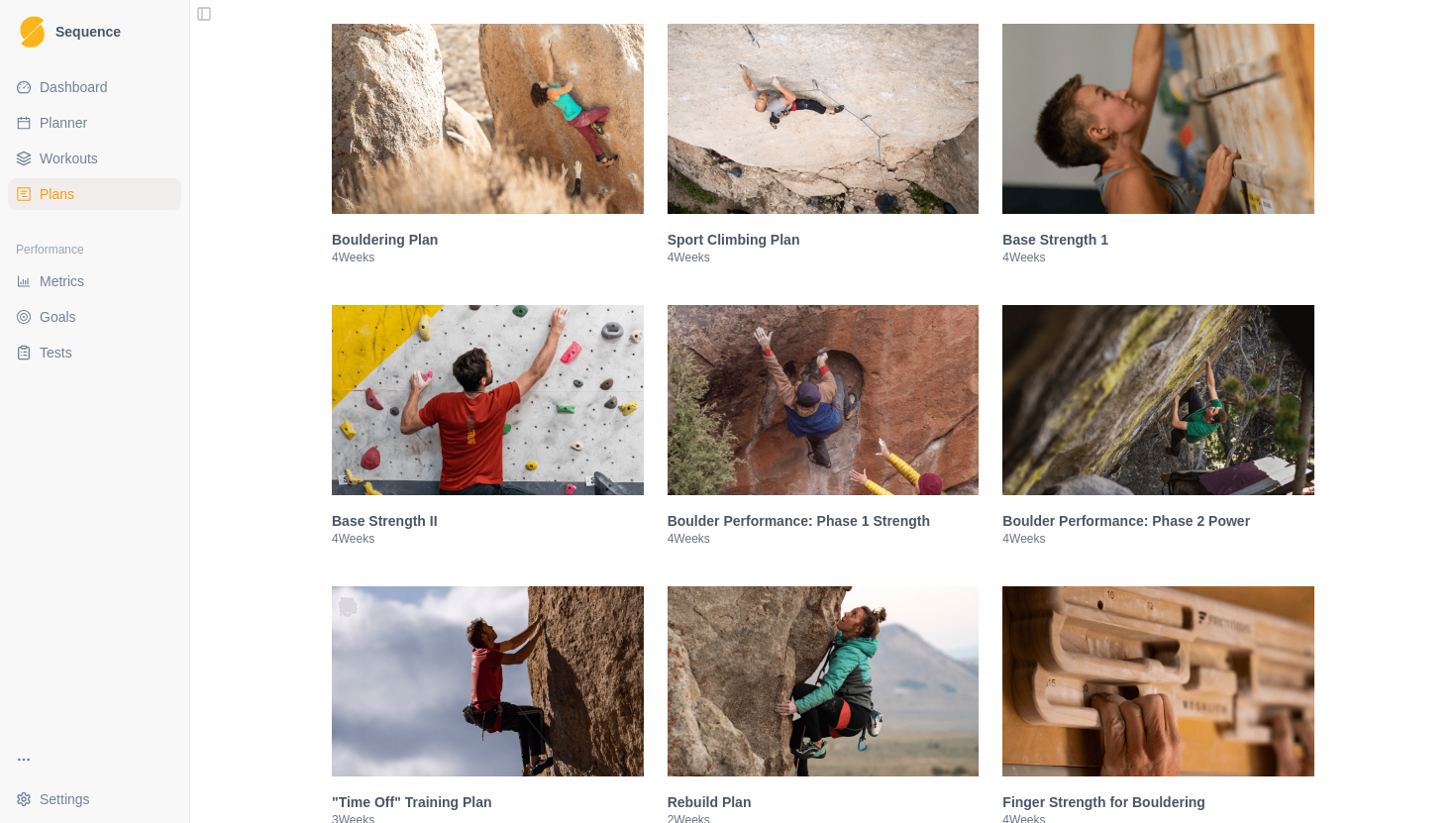 click at bounding box center (487, 400) 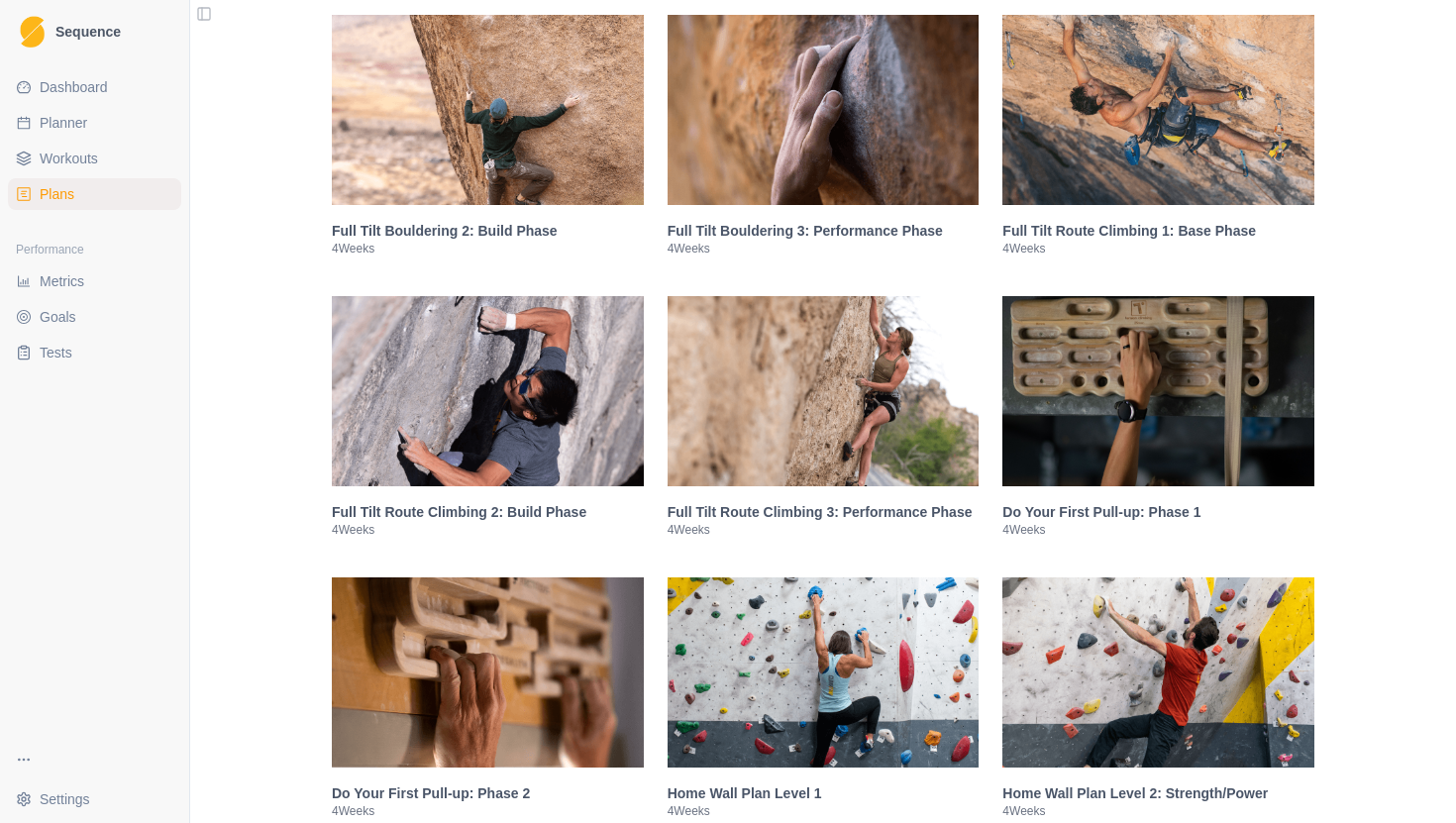 scroll, scrollTop: 3545, scrollLeft: 0, axis: vertical 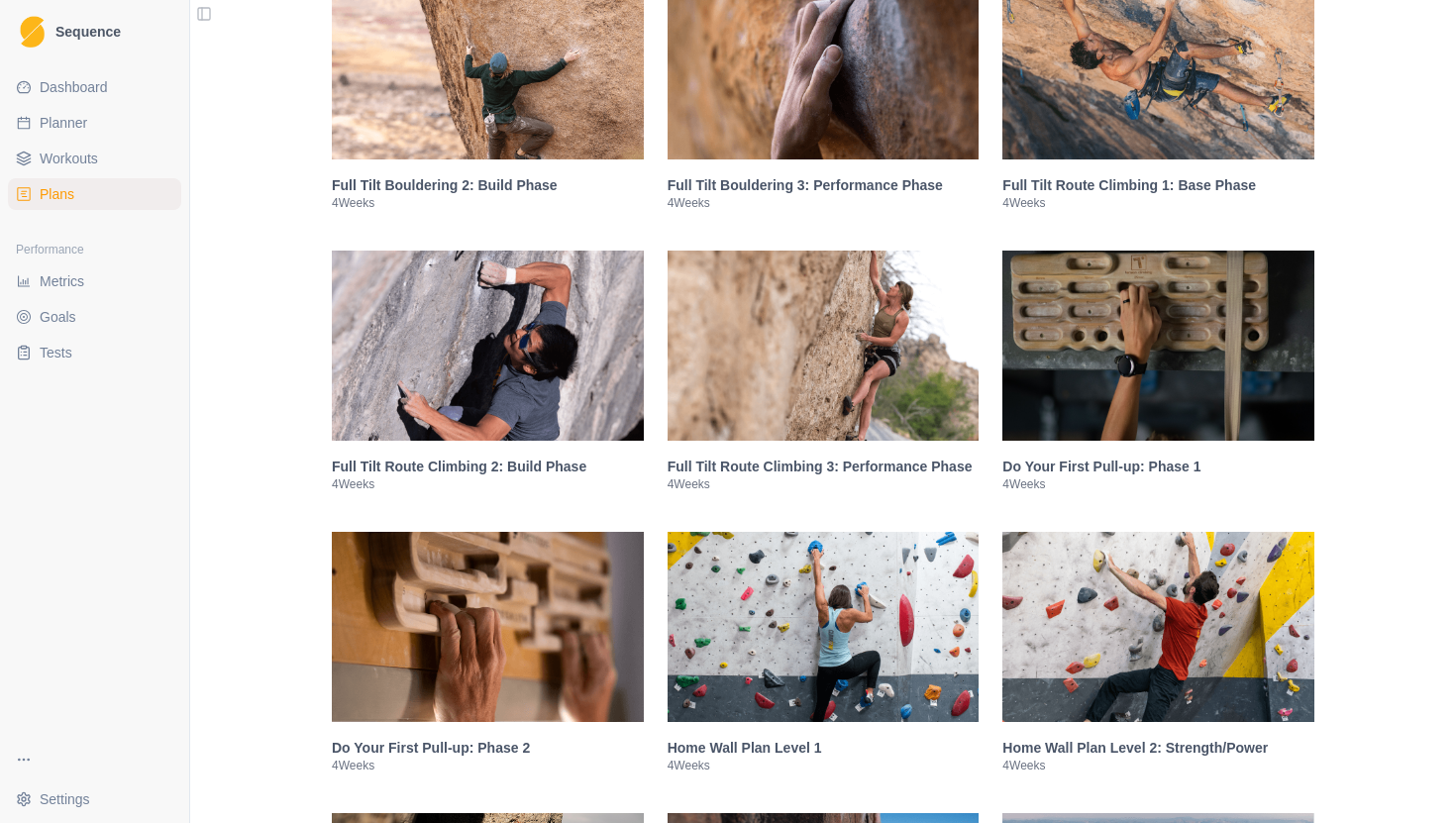 click at bounding box center [487, 346] 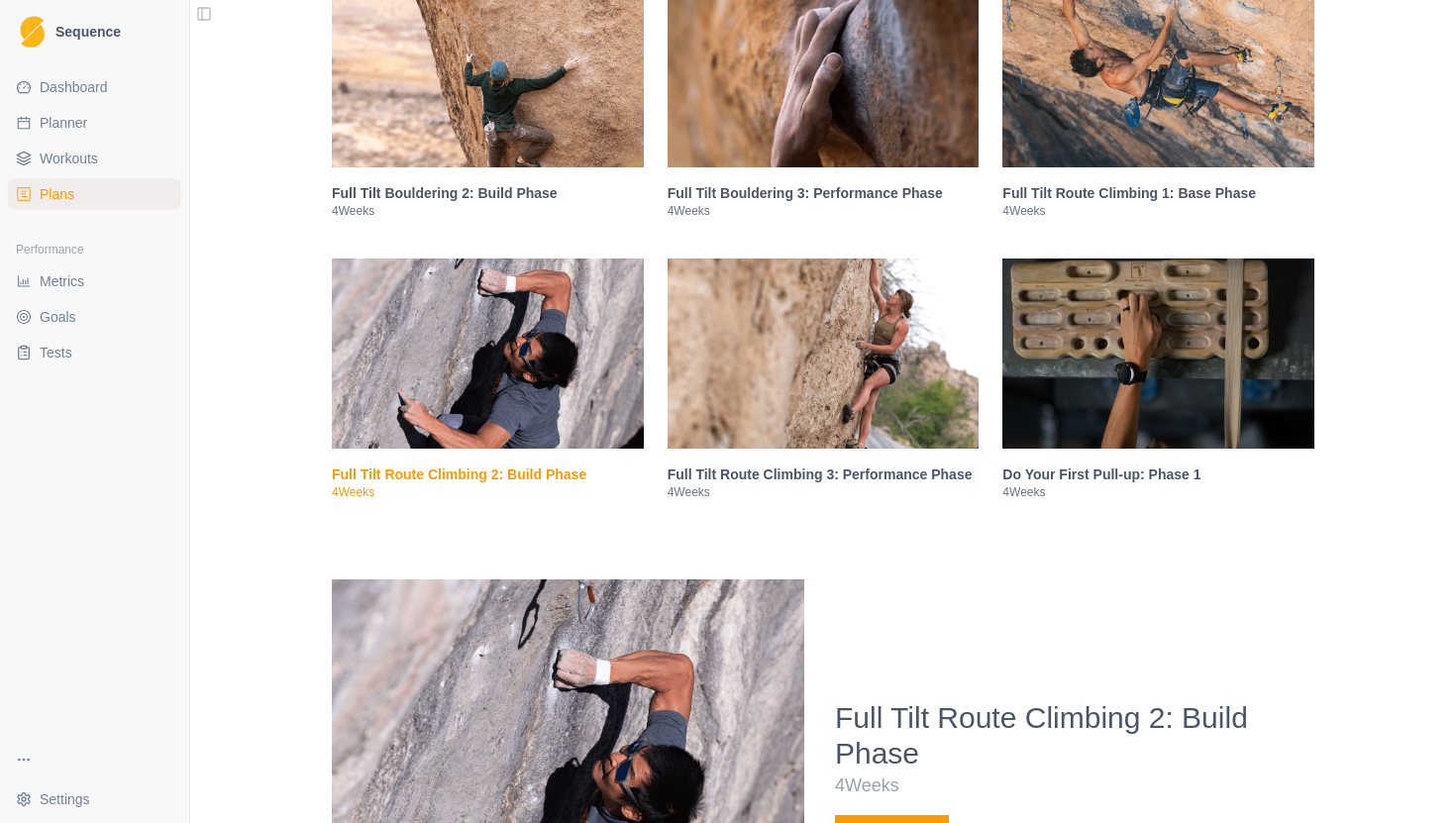scroll, scrollTop: 1852, scrollLeft: 0, axis: vertical 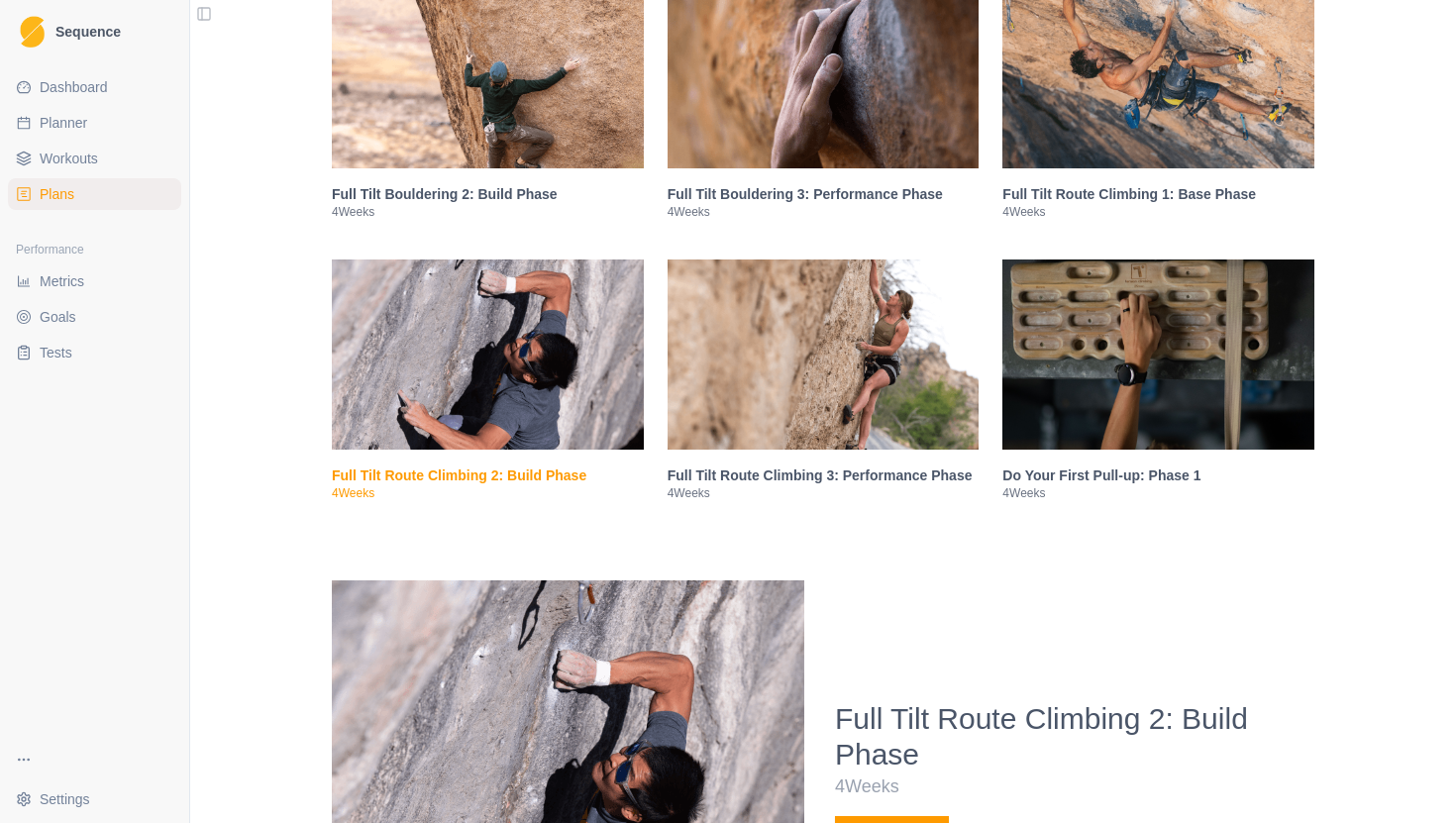 click at bounding box center (1158, 73) 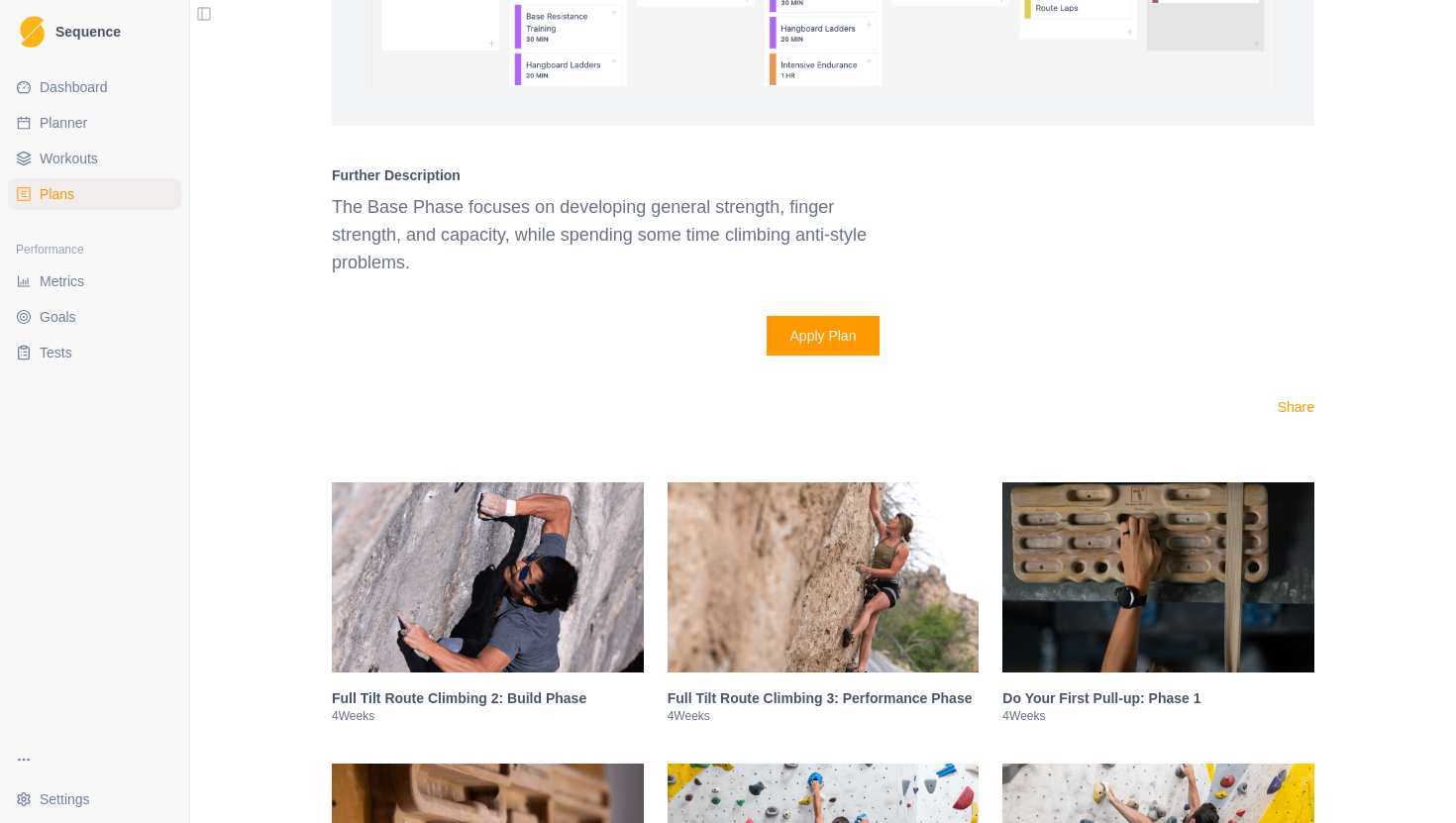 scroll, scrollTop: 3517, scrollLeft: 0, axis: vertical 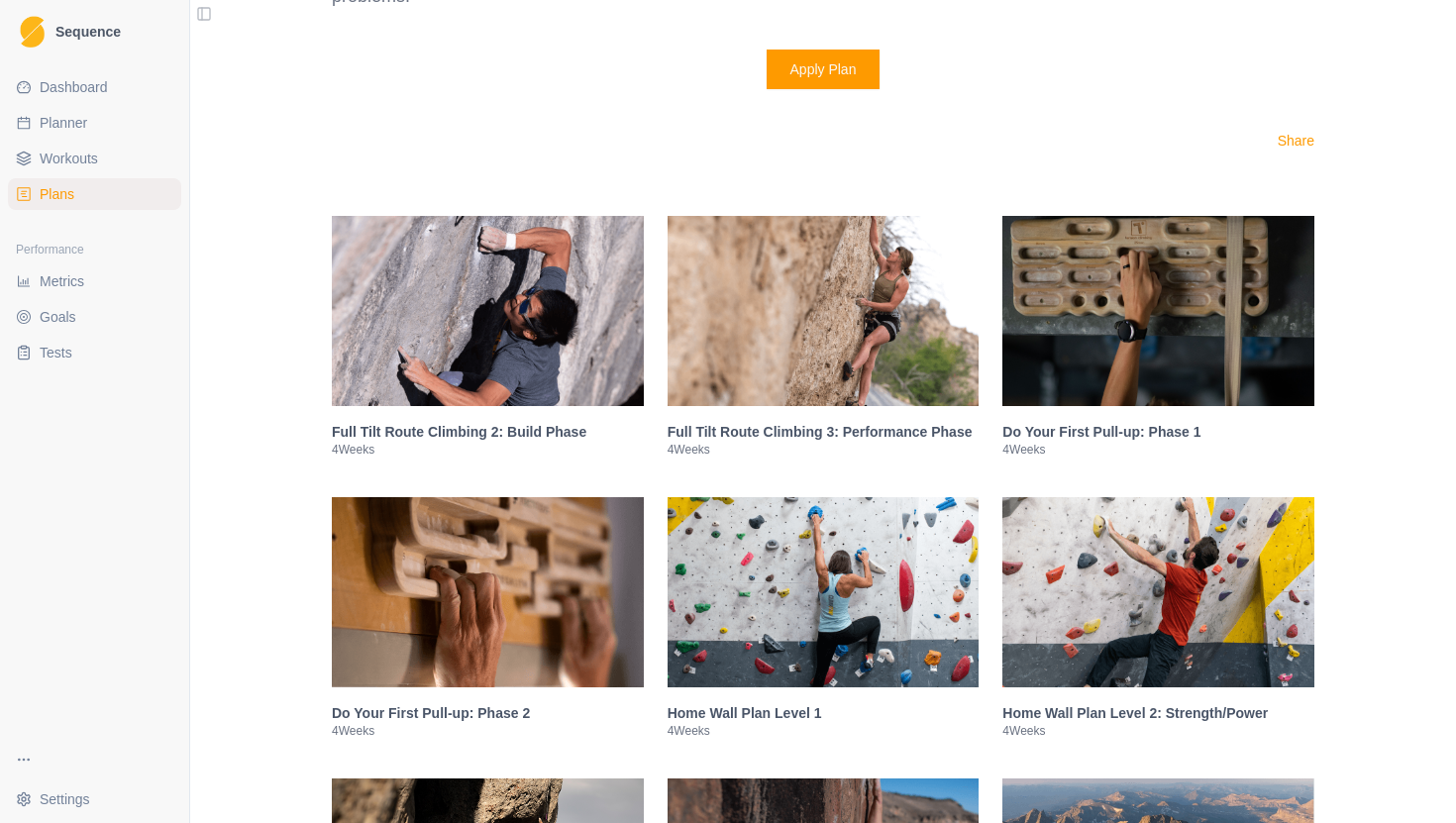 click at bounding box center [487, 311] 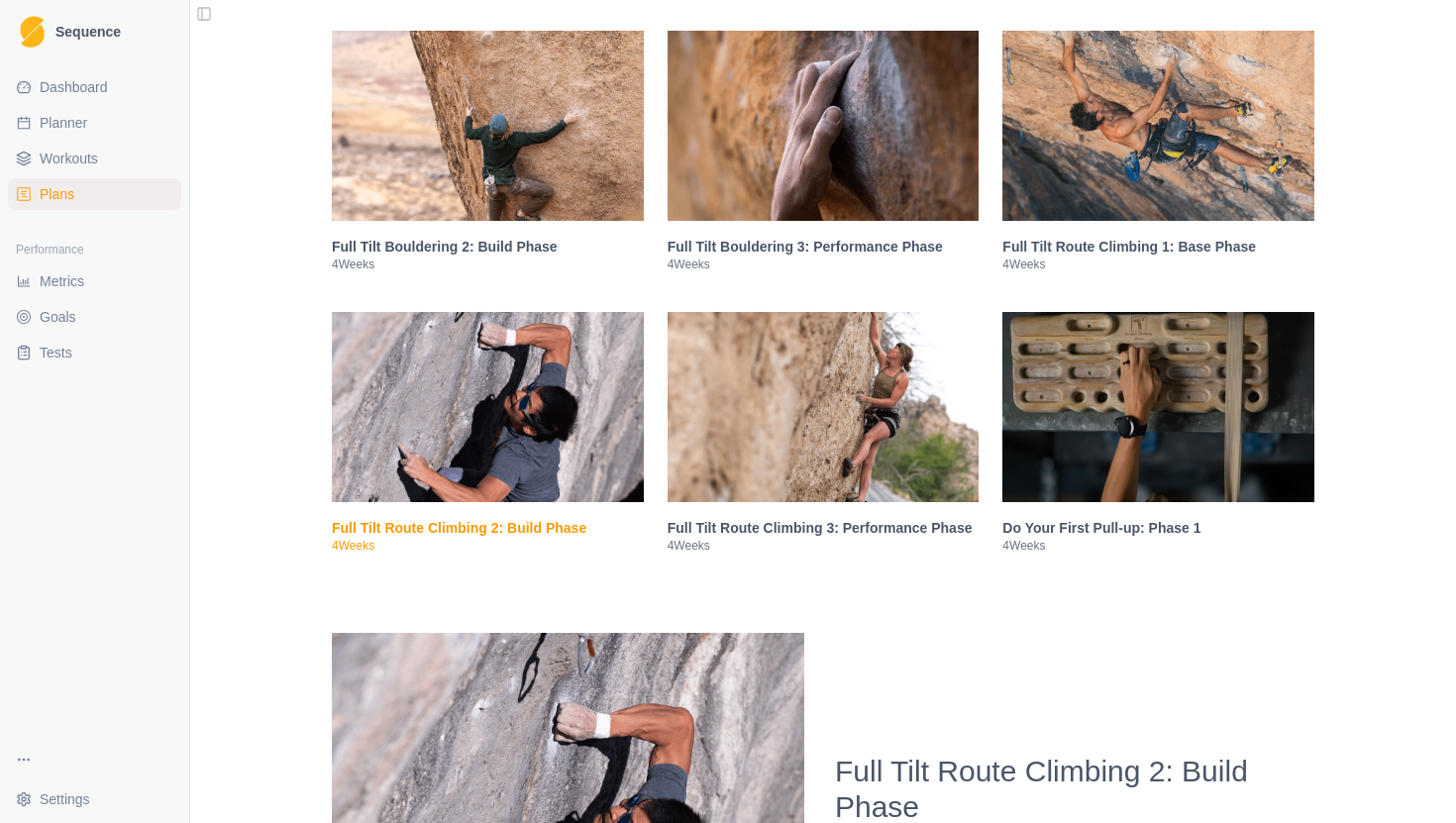 scroll, scrollTop: 1683, scrollLeft: 0, axis: vertical 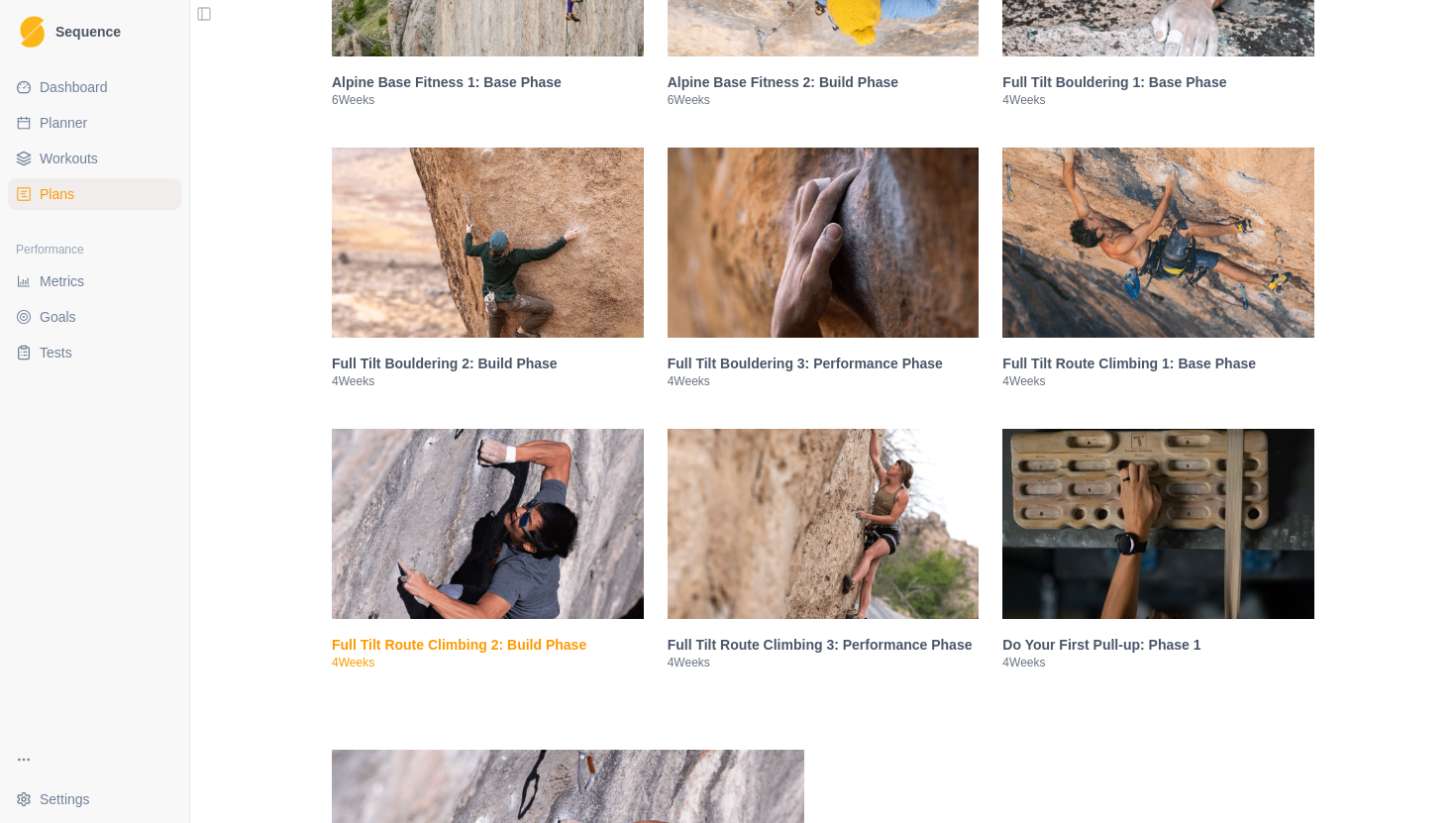 click at bounding box center [1158, 243] 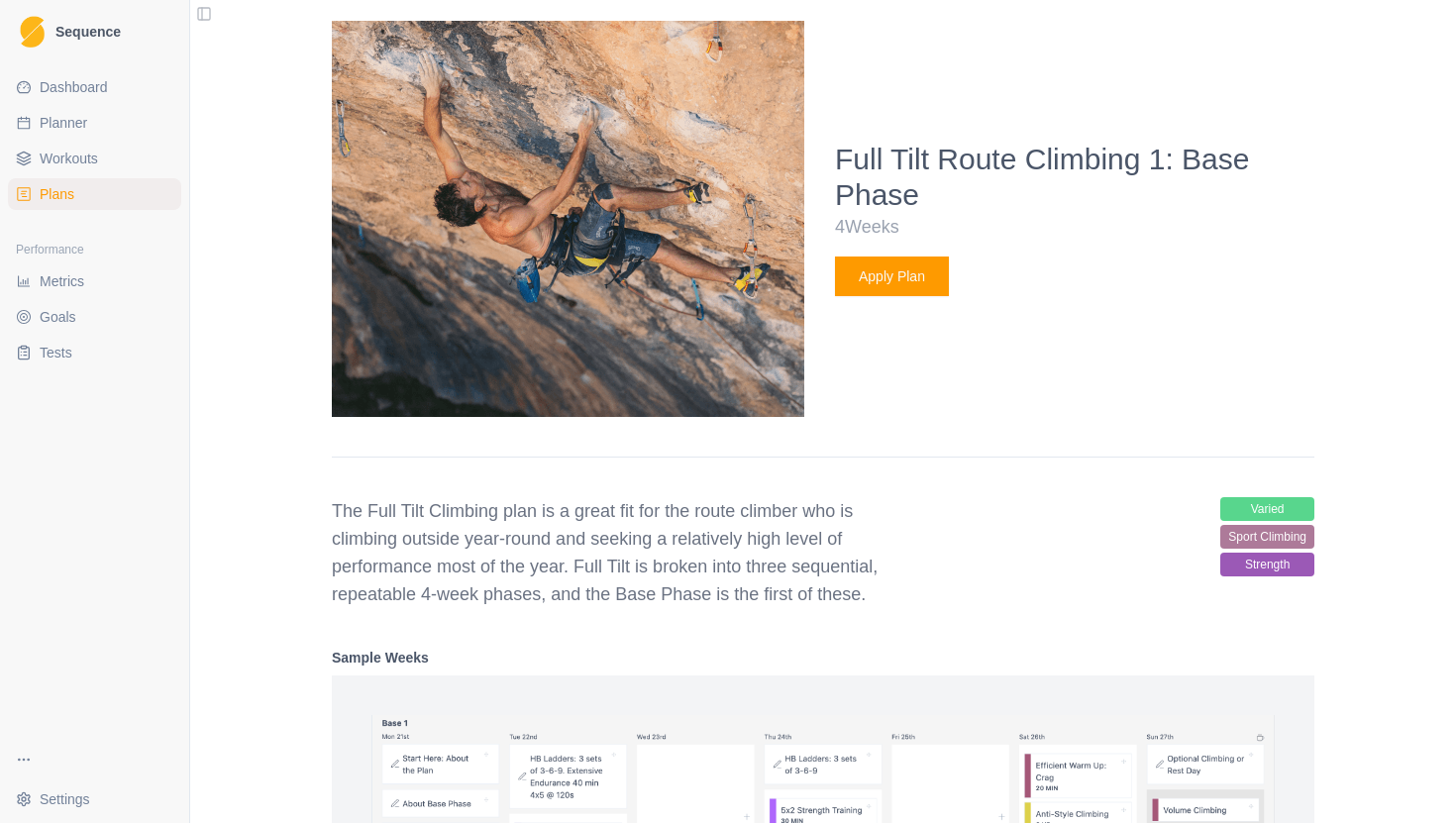 scroll, scrollTop: 2135, scrollLeft: 0, axis: vertical 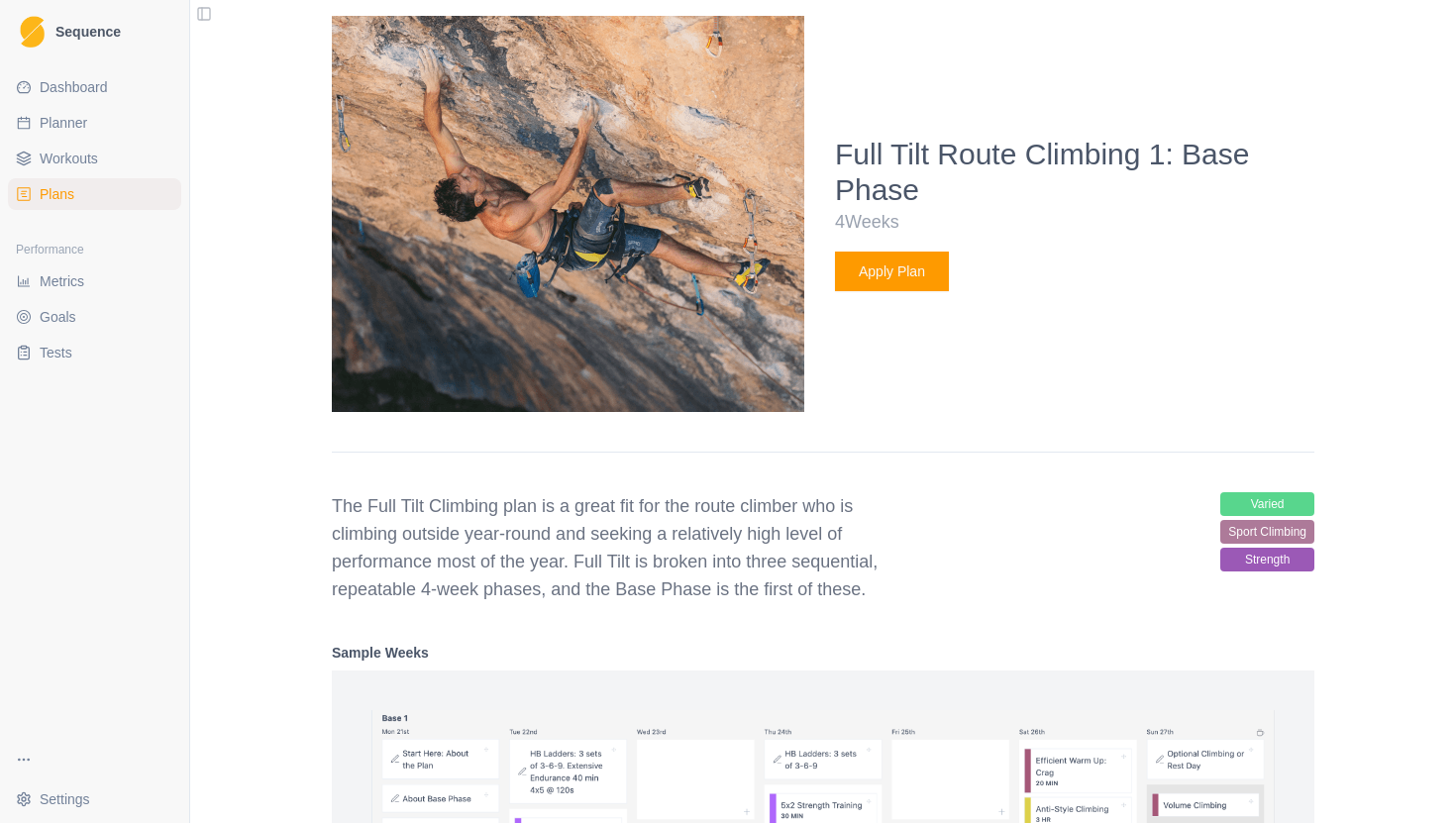 click on "Apply Plan" at bounding box center [891, 271] 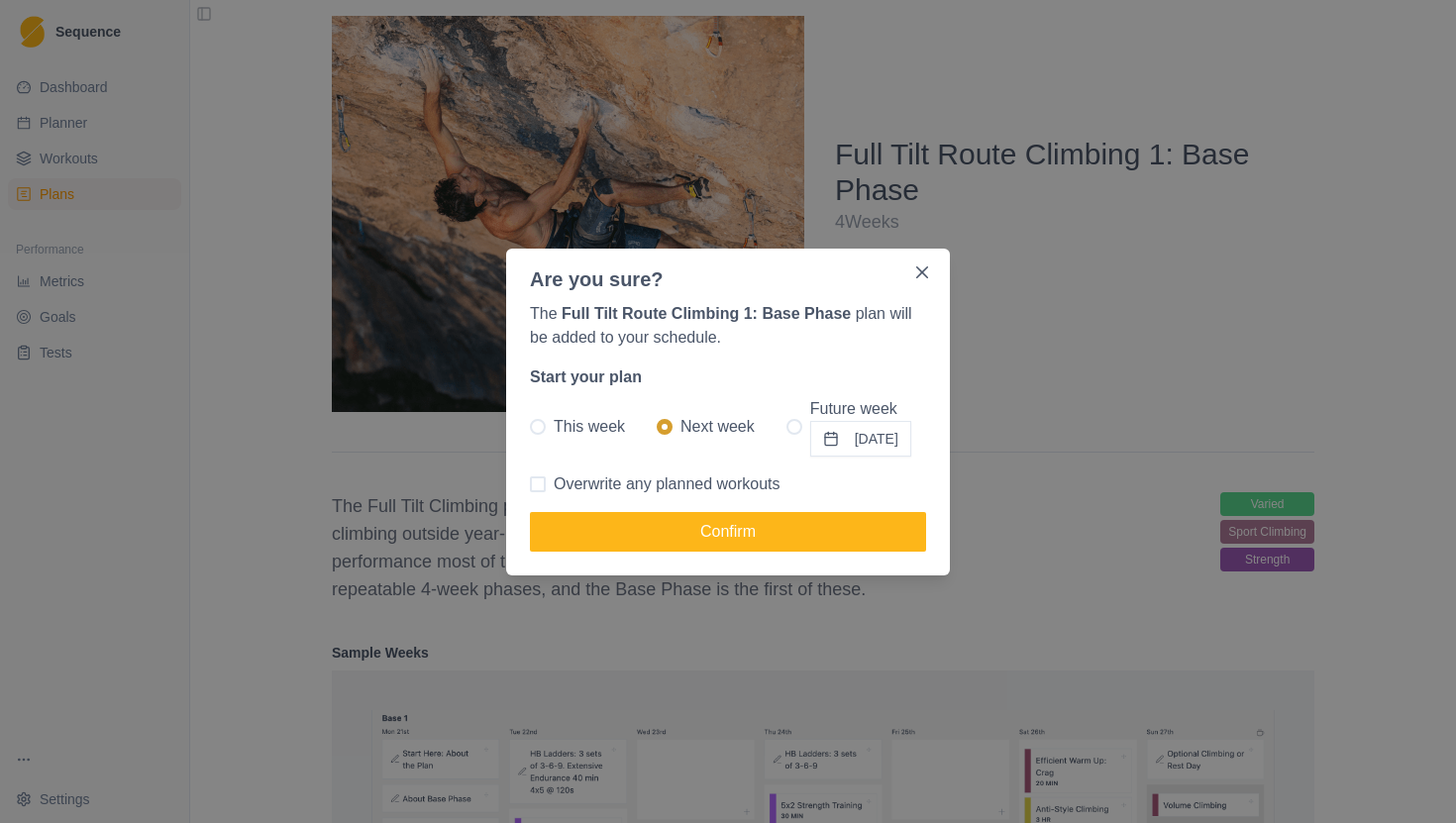 click at bounding box center [538, 427] 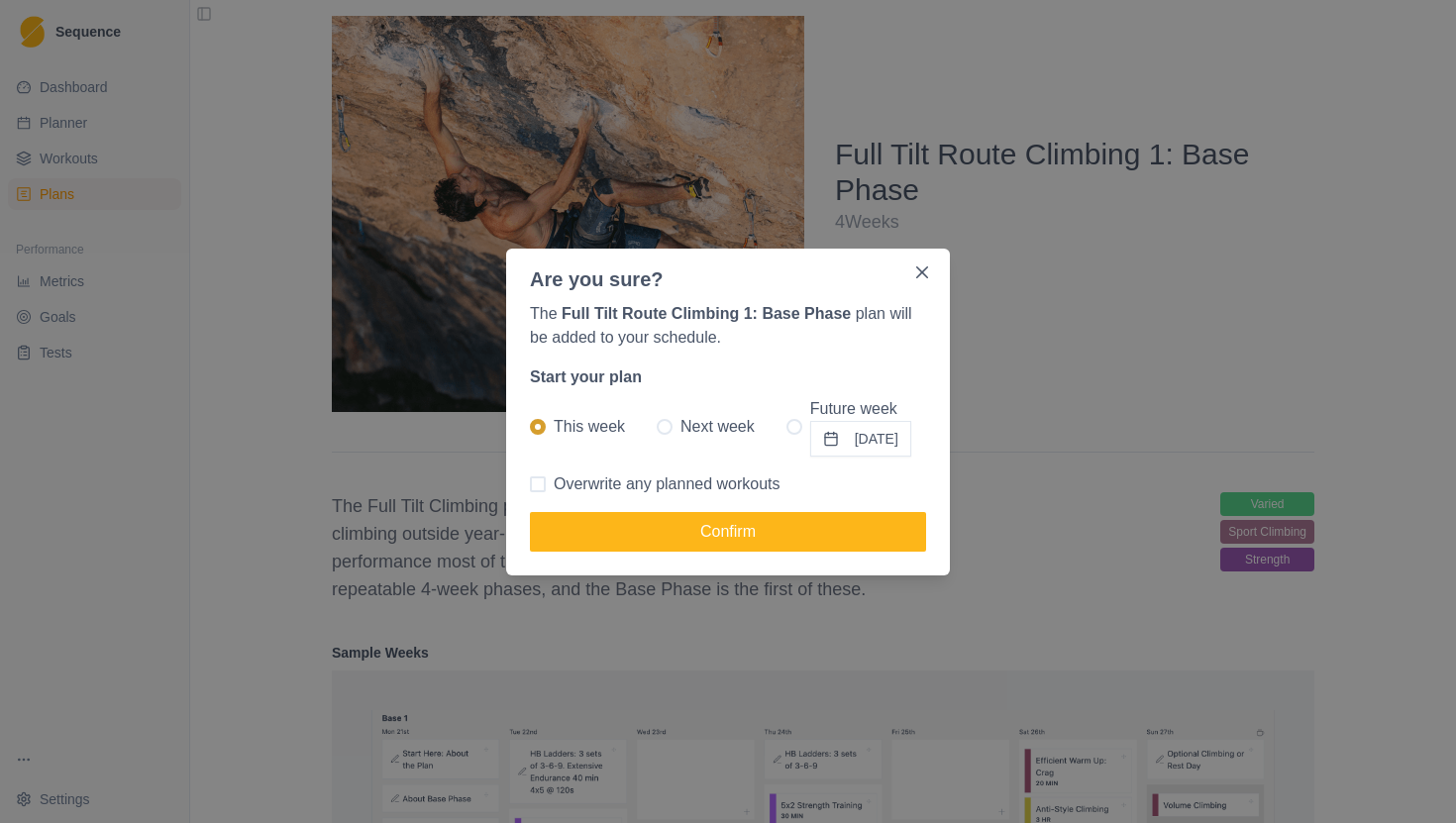 click on "Overwrite any planned workouts" at bounding box center [667, 484] 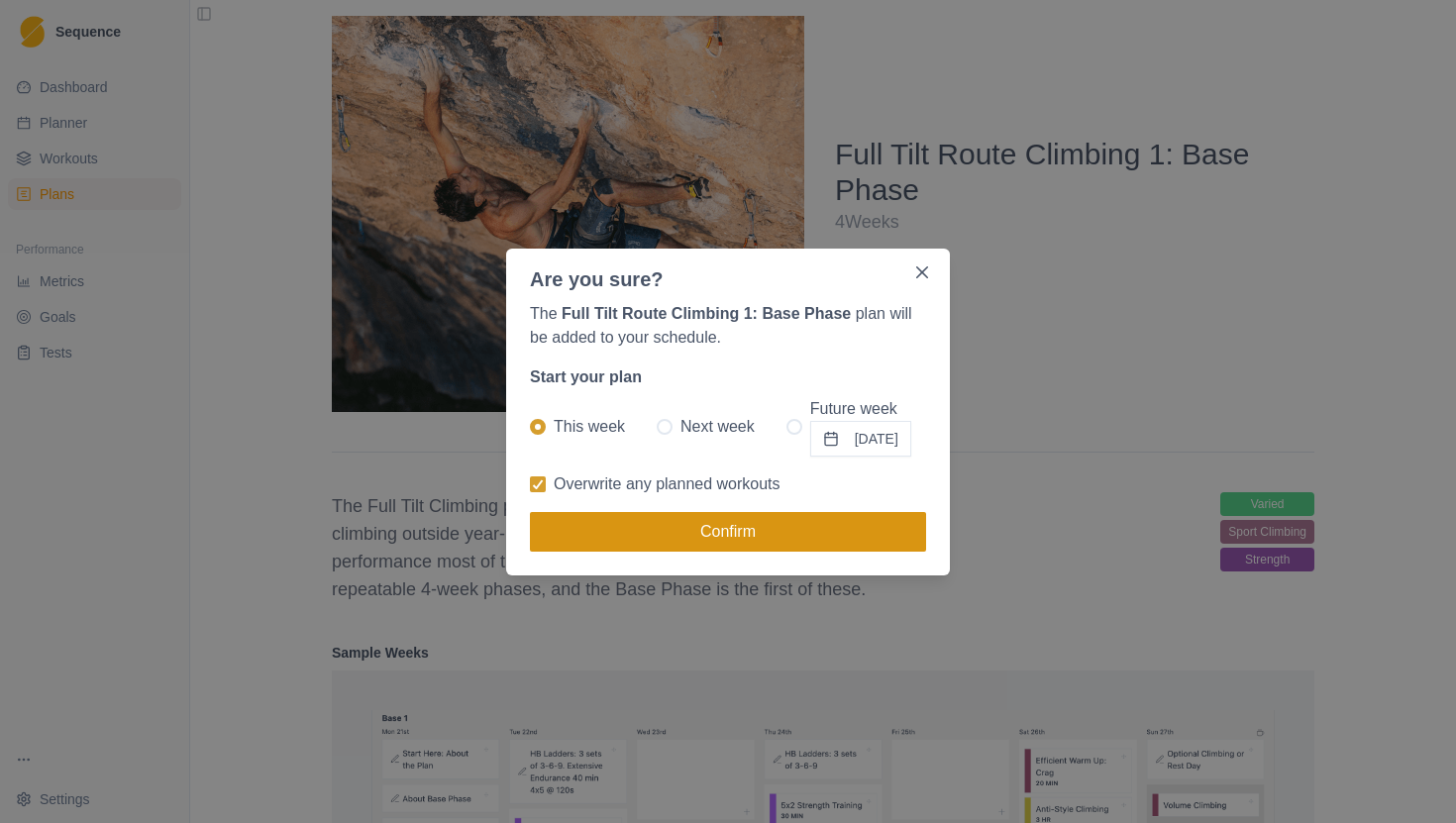 click on "Confirm" at bounding box center (728, 532) 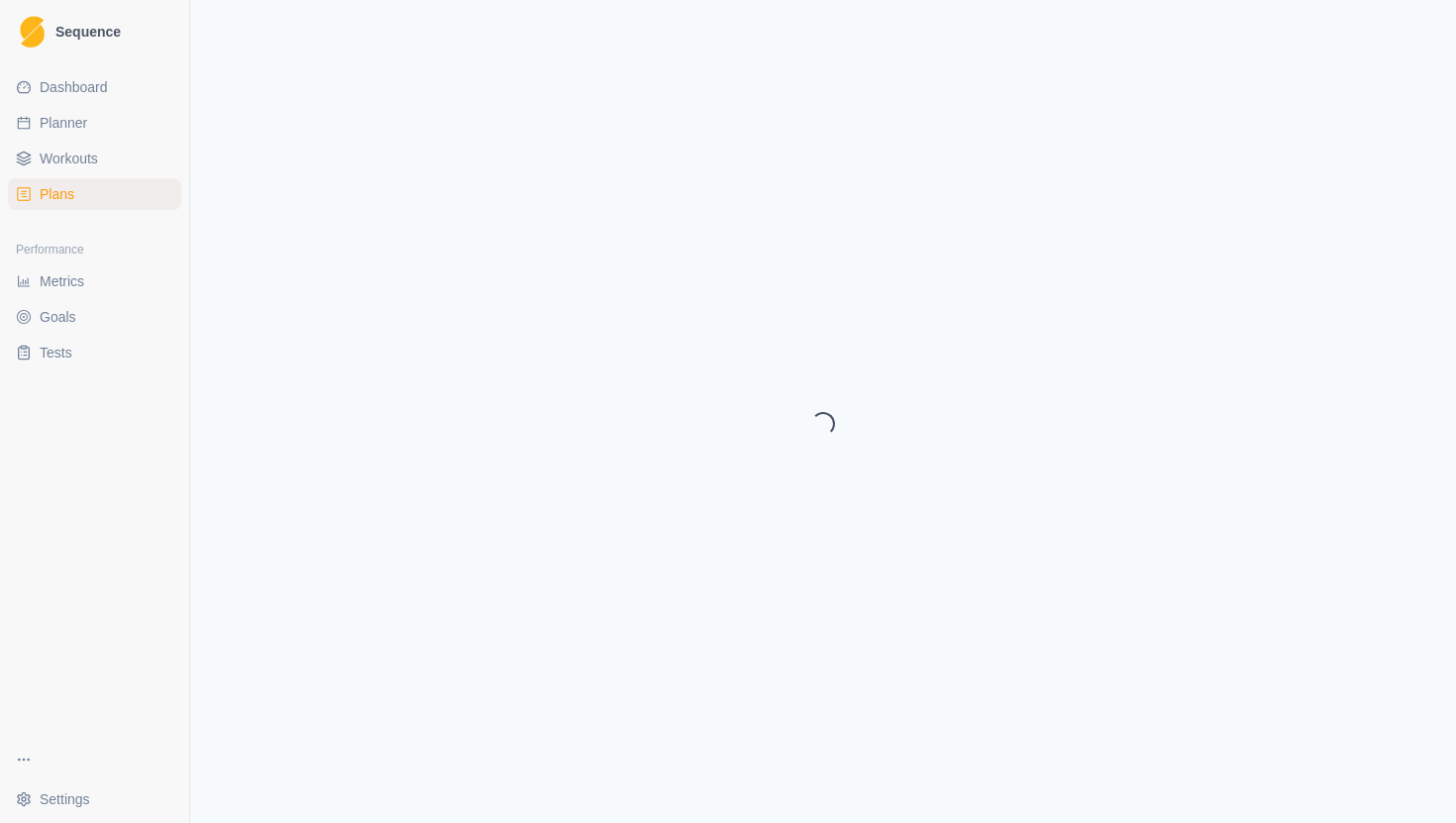 scroll, scrollTop: 0, scrollLeft: 0, axis: both 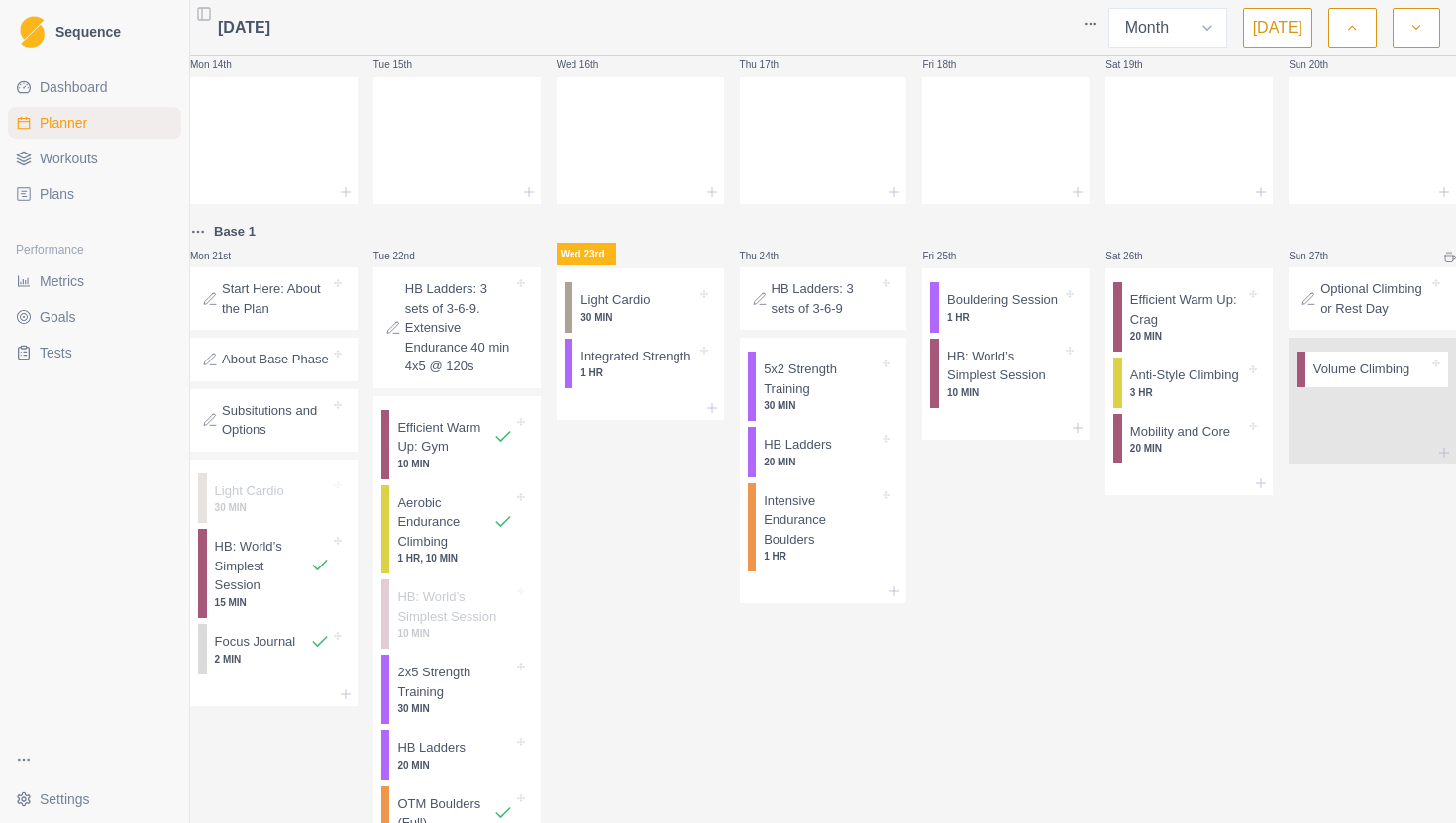 click on "Start Here: About the Plan" at bounding box center (275, 298) 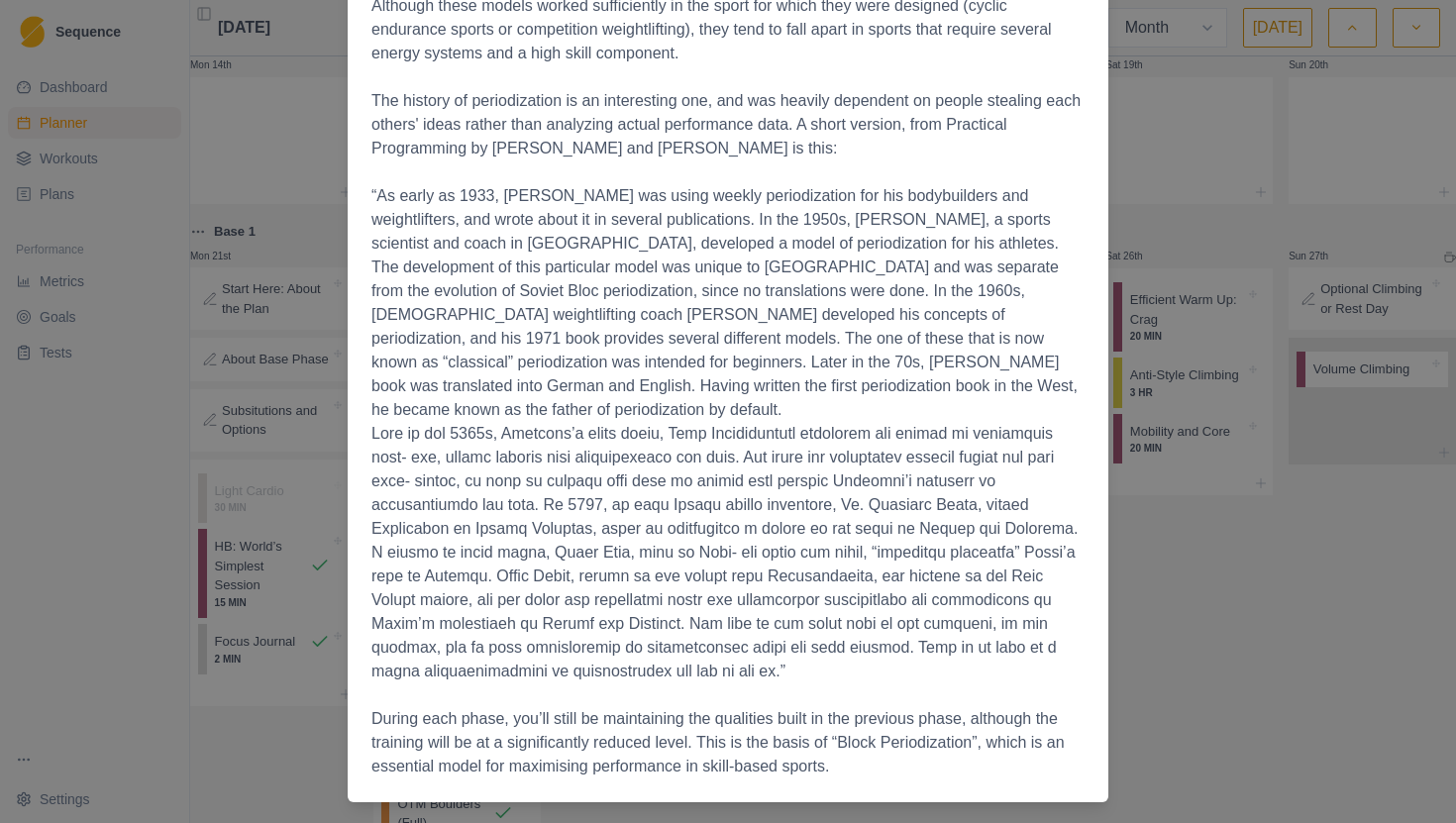 scroll, scrollTop: 2800, scrollLeft: 0, axis: vertical 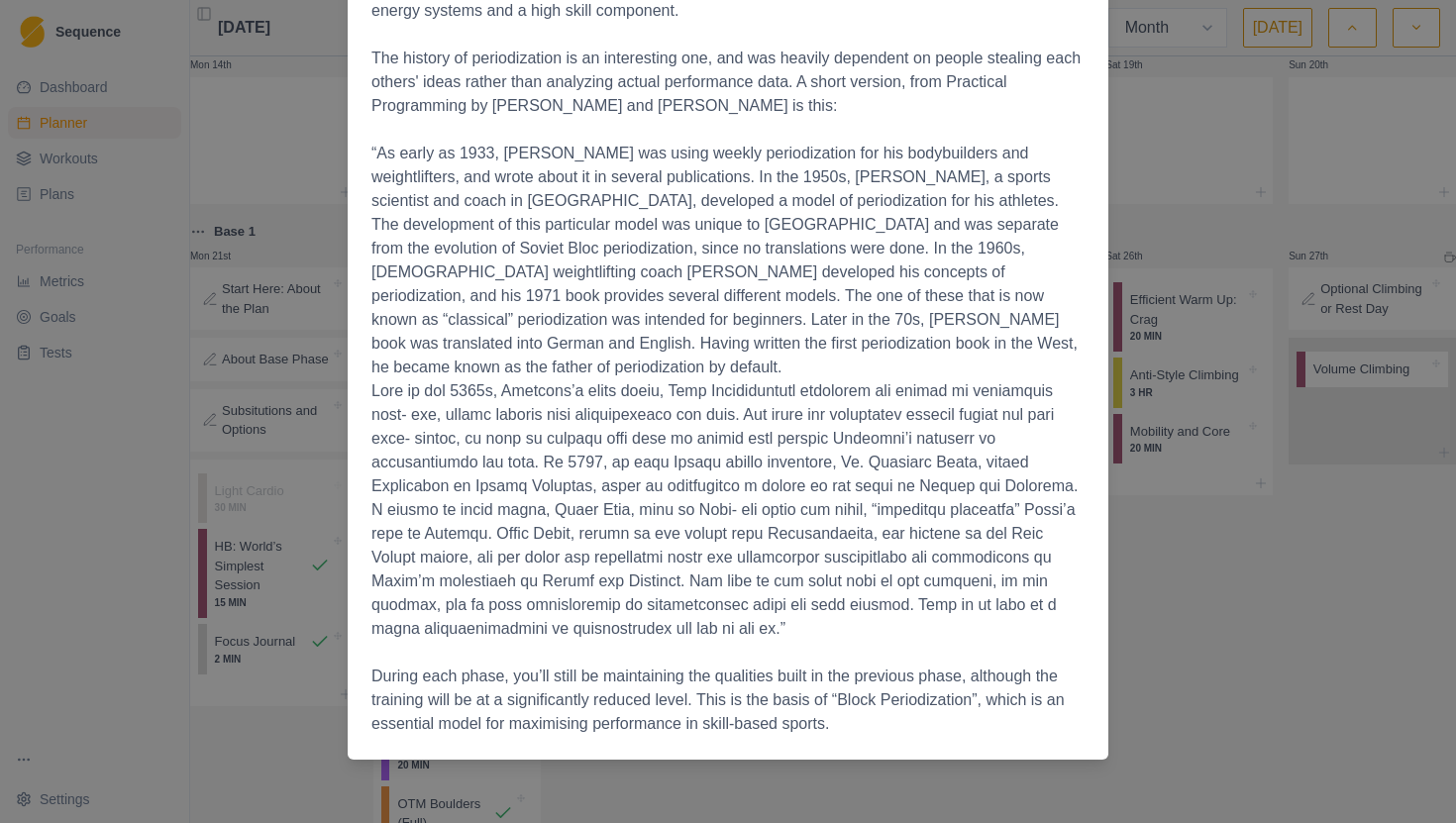 click on "Start Here: About the Plan [DATE] The Full Tilt Plan  A Three phase program for redpoint success built by [PERSON_NAME]. Climbing training programs work. No matter what the program, if you can stick with it, your results will be superior to not planning at all. Programs can go from general - “climb three days per week” - to very detailed, outlining every facet of a plan down to fractions of load and rest periods. In my experience, the best programs are somewhere in between, allowing for a normal life schedule and plenty of time out on the rock. I wrote this plan for myself. For years, I have followed and experimented with different program structures. What I wanted to build was a program that allowed me to stay close to top form for as much of the year as I could, so that when I got interested in doing a hard route it wasn’t a months-long build up to a possible send. I wanted a plan that was more stable than those I had previously used, and one that would work in a “normal” weekly schedule." at bounding box center (728, 411) 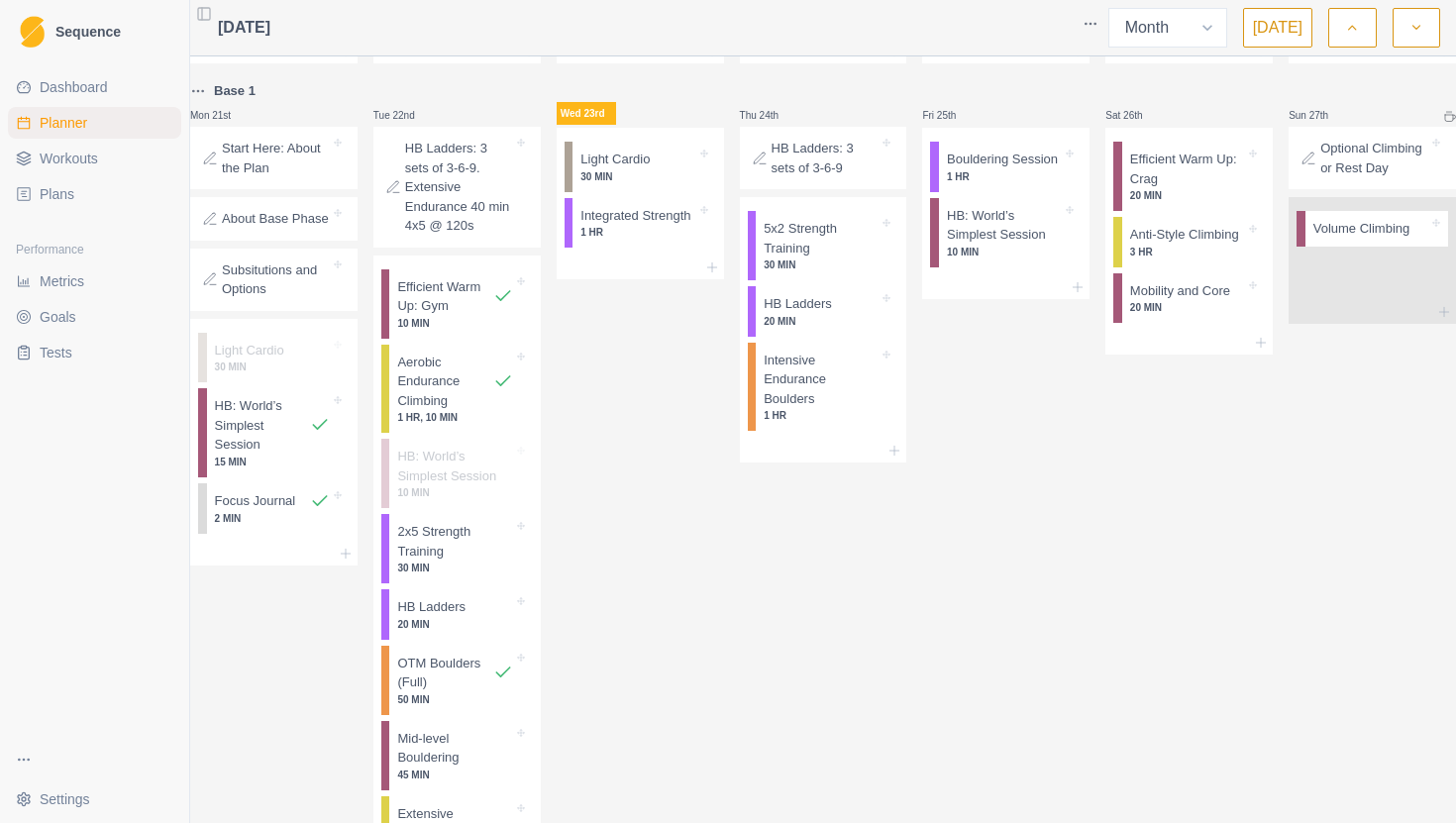scroll, scrollTop: 496, scrollLeft: 0, axis: vertical 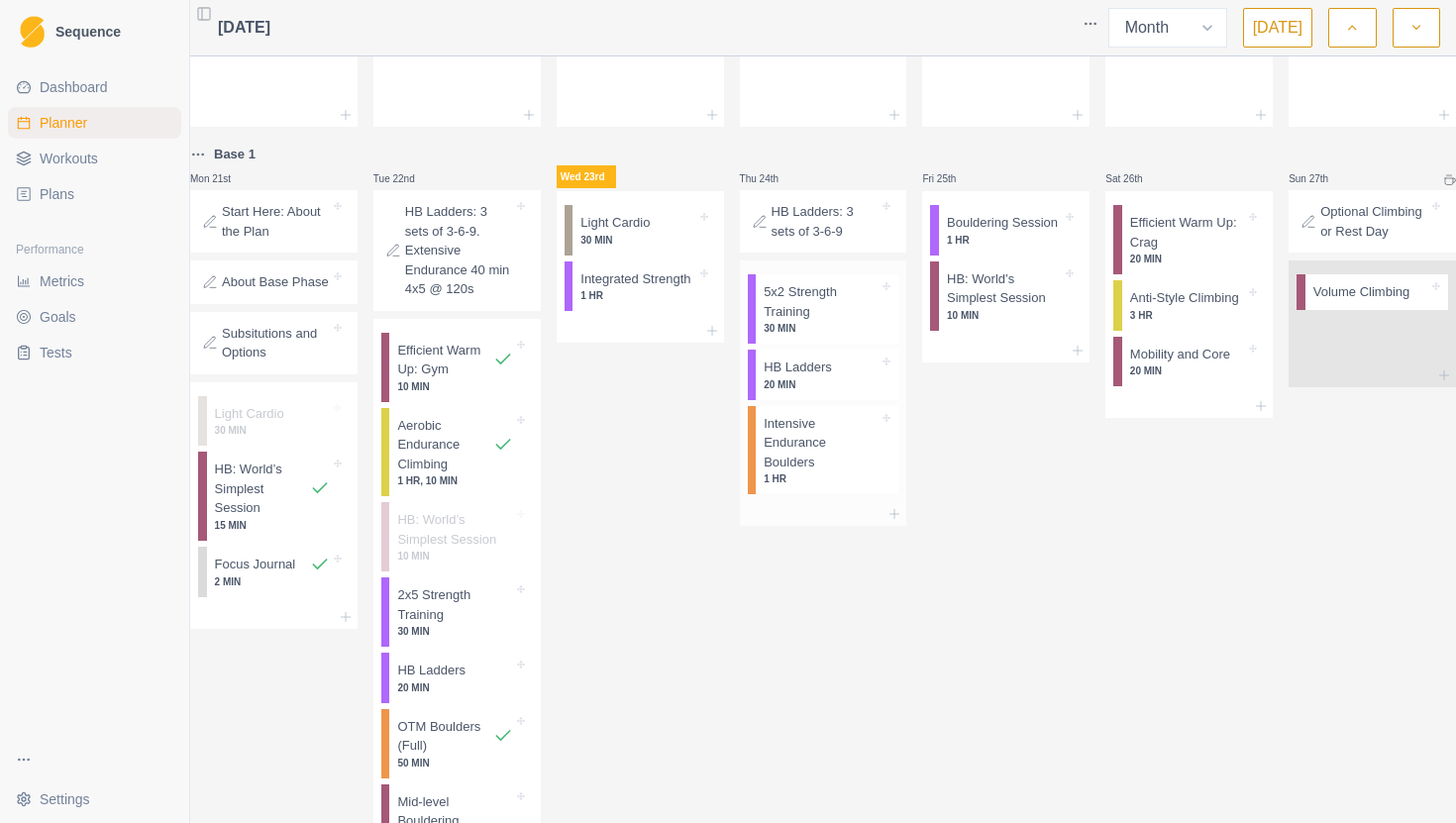 click on "5x2 Strength Training" at bounding box center [821, 301] 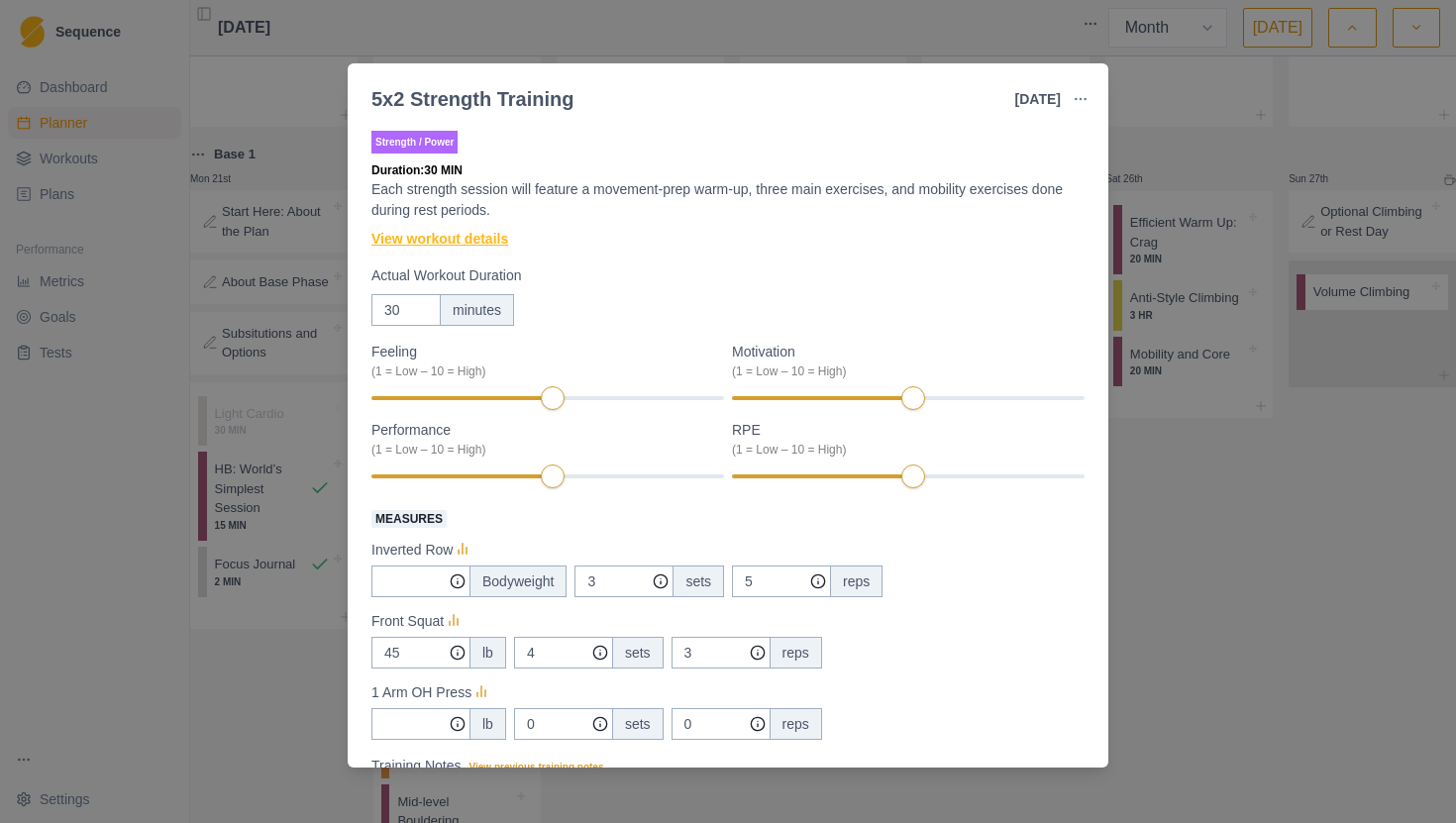 click on "View workout details" at bounding box center (440, 239) 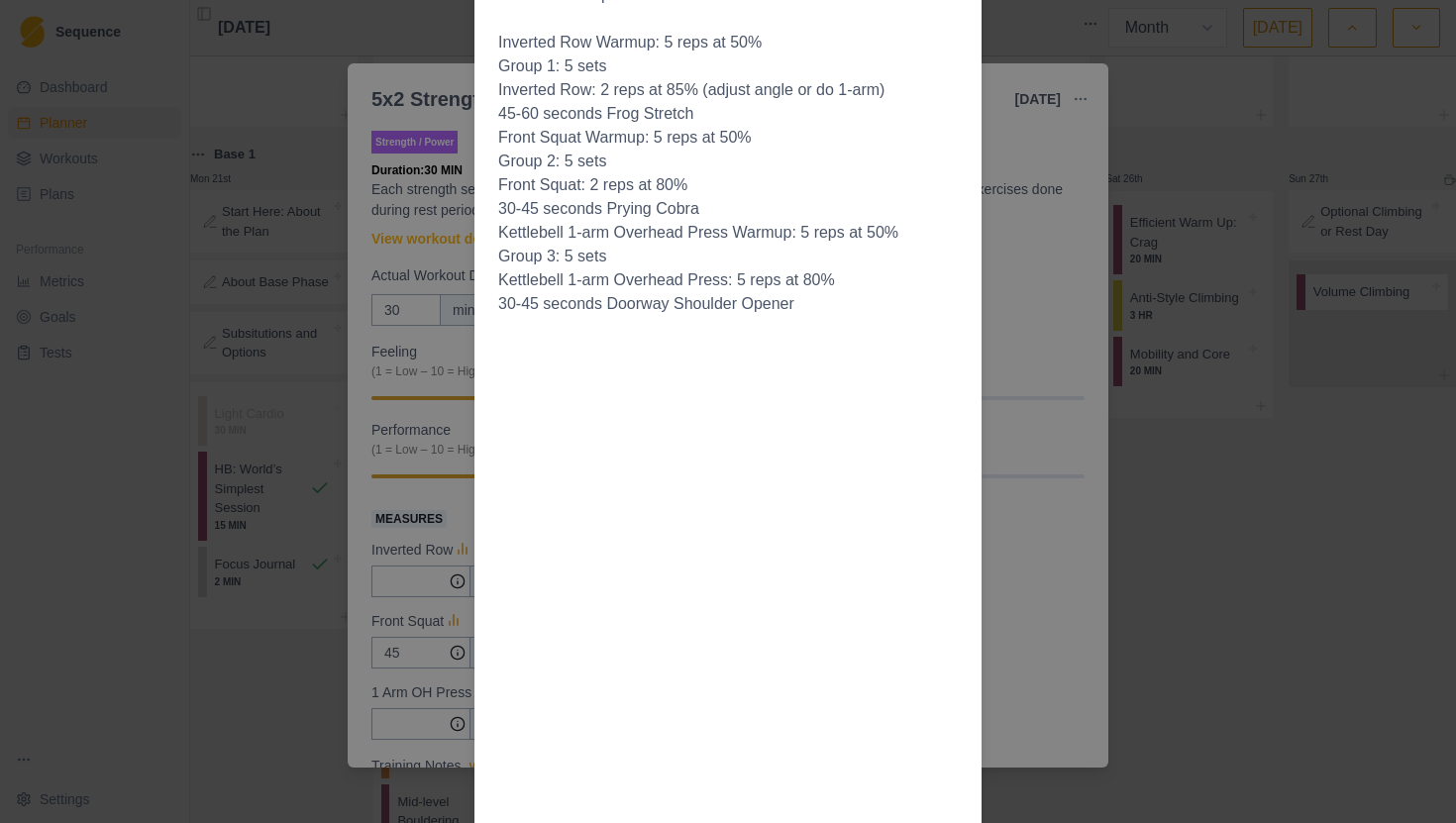 scroll, scrollTop: 367, scrollLeft: 0, axis: vertical 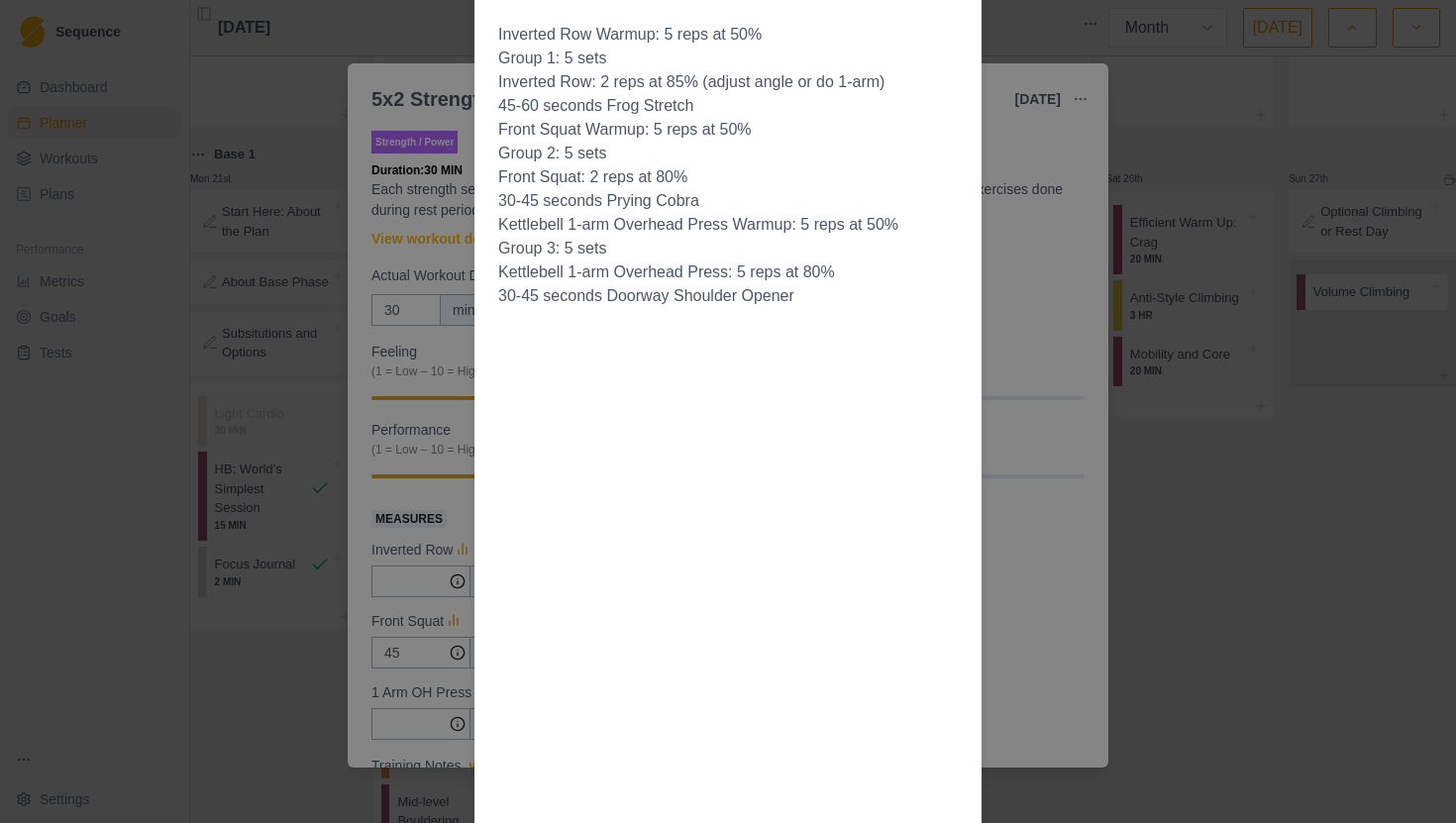 click on "Workout Details Choosing weights: Your working sets should be RPE 8 or around 80-85% of your 1-rep max. Go a bit heavier than your 2x5 session weights. Increase the weight for a lift when you complete all reps and all sets for 2 sessions in a row. The Session: Movement Prep 10 minutes Inverted Row Warmup: 5 reps at 50% Group 1: 5 sets Inverted Row: 2 reps at 85% (adjust angle or do 1-arm) 45-60 seconds Frog Stretch Front Squat Warmup: 5 reps at 50% Group 2: 5 sets Front Squat: 2 reps at 80% 30-45 seconds Prying Cobra Kettlebell 1-arm Overhead Press Warmup: 5 reps at 50% Group 3: 5 sets Kettlebell 1-arm Overhead Press: 5 reps at 80% 30-45 seconds Doorway Shoulder Opener" at bounding box center (728, 411) 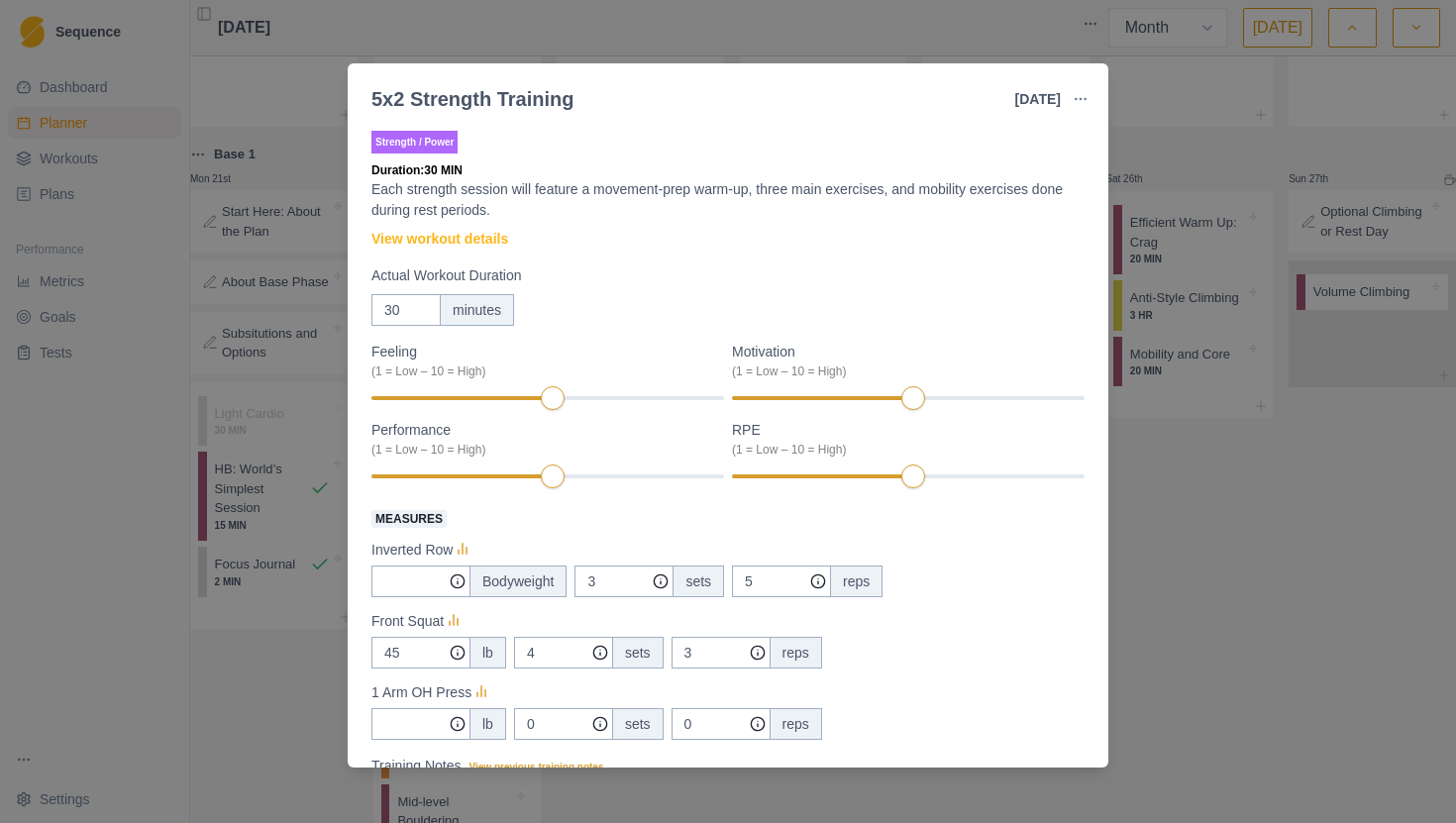 click on "5x2 Strength Training [DATE] Link To Goal View Workout Metrics Edit Original Workout Reschedule Workout Remove From Schedule Strength / Power Duration:  30 MIN Each strength session will feature a movement-prep warm-up, three main exercises, and mobility exercises done during rest periods. View workout details Actual Workout Duration 30 minutes Feeling (1 = Low – 10 = High) Motivation (1 = Low – 10 = High) Performance (1 = Low – 10 = High) RPE (1 = Low – 10 = High) Measures Inverted Row Bodyweight 3 sets 5 reps Front Squat 45 lb 4 sets 3 reps 1 Arm OH Press lb 0 sets 0 reps Training Notes View previous training notes Mark as Incomplete Complete Workout" at bounding box center (728, 411) 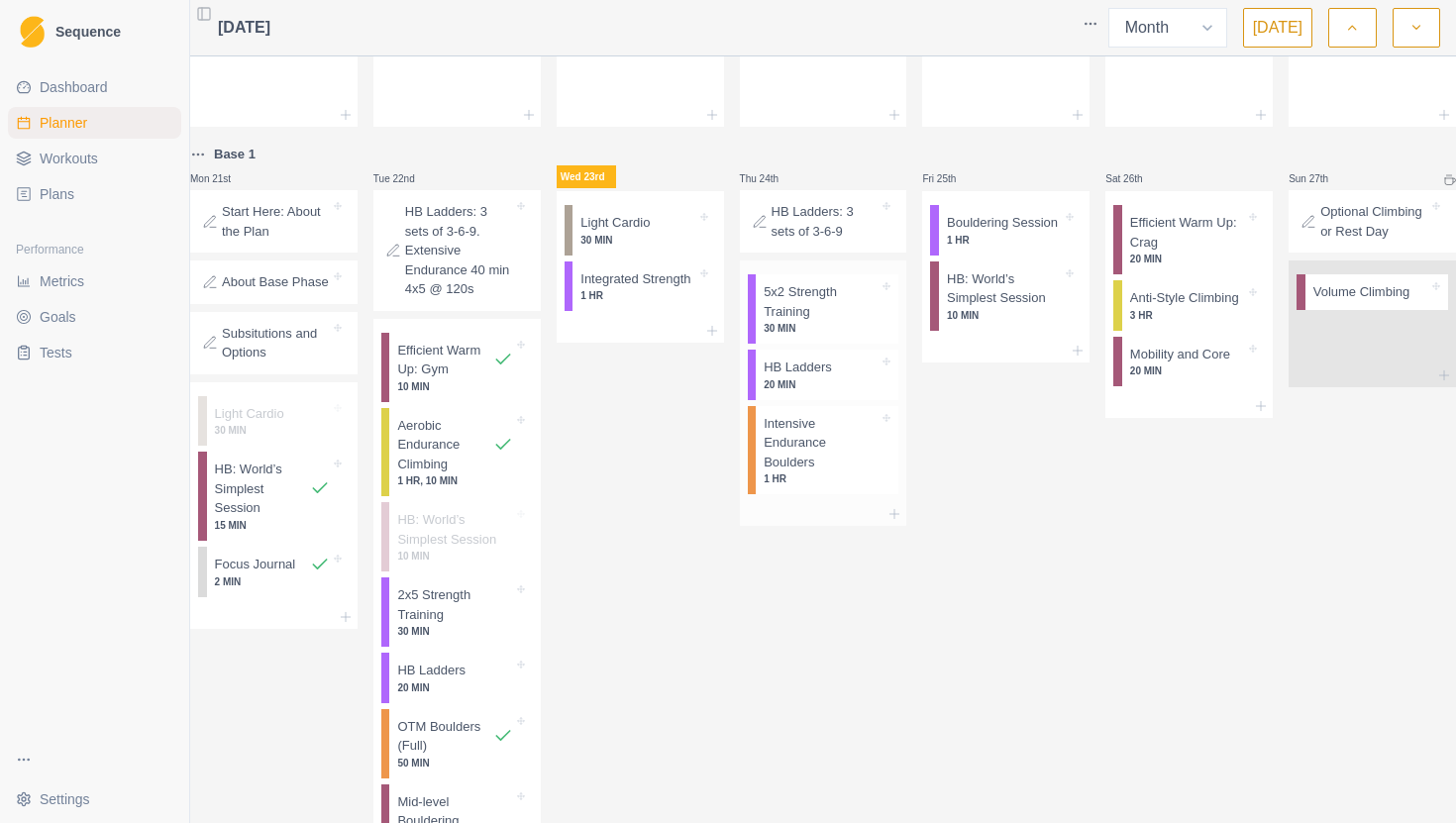 click on "5x2 Strength Training" at bounding box center [821, 301] 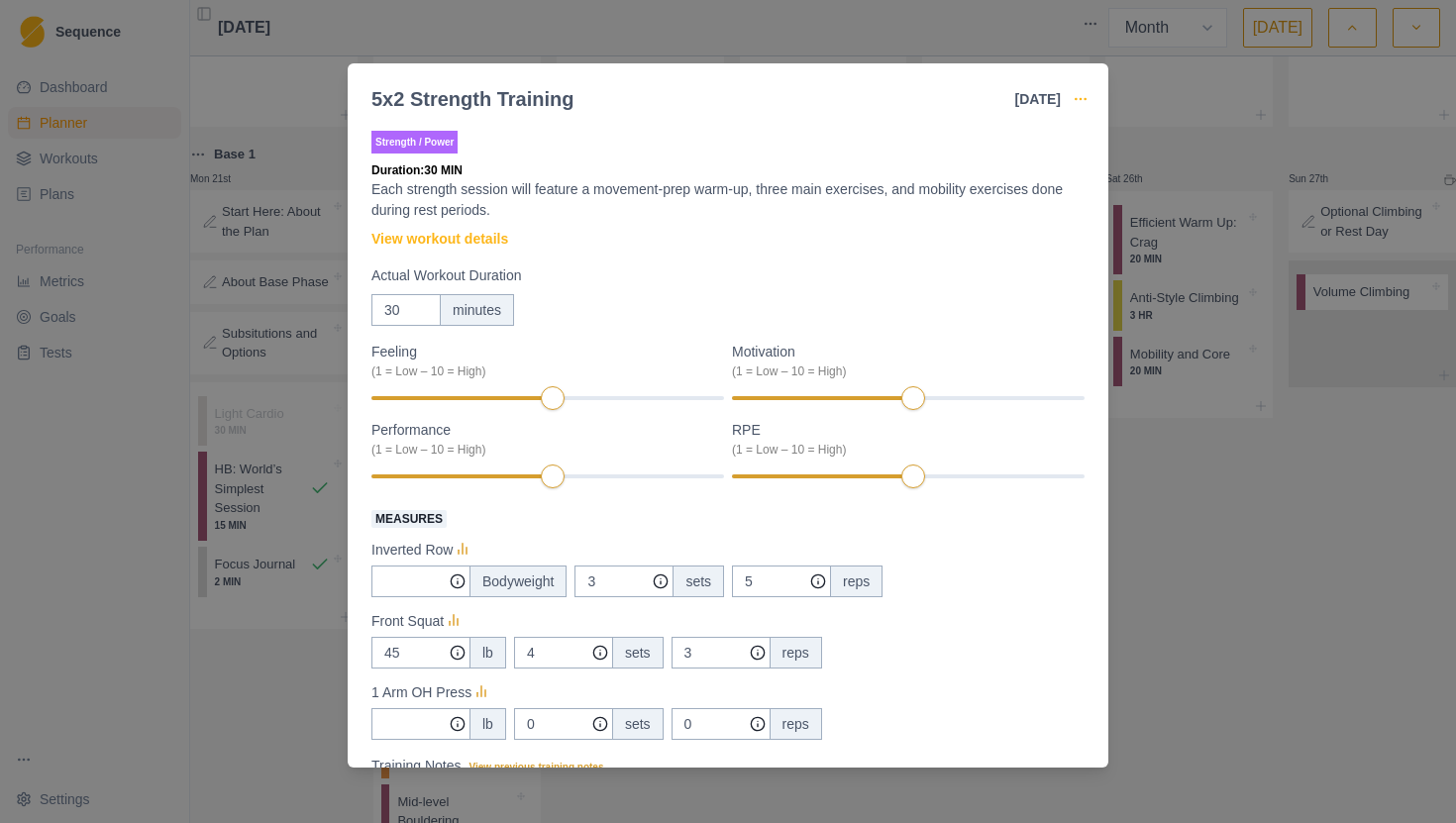 click 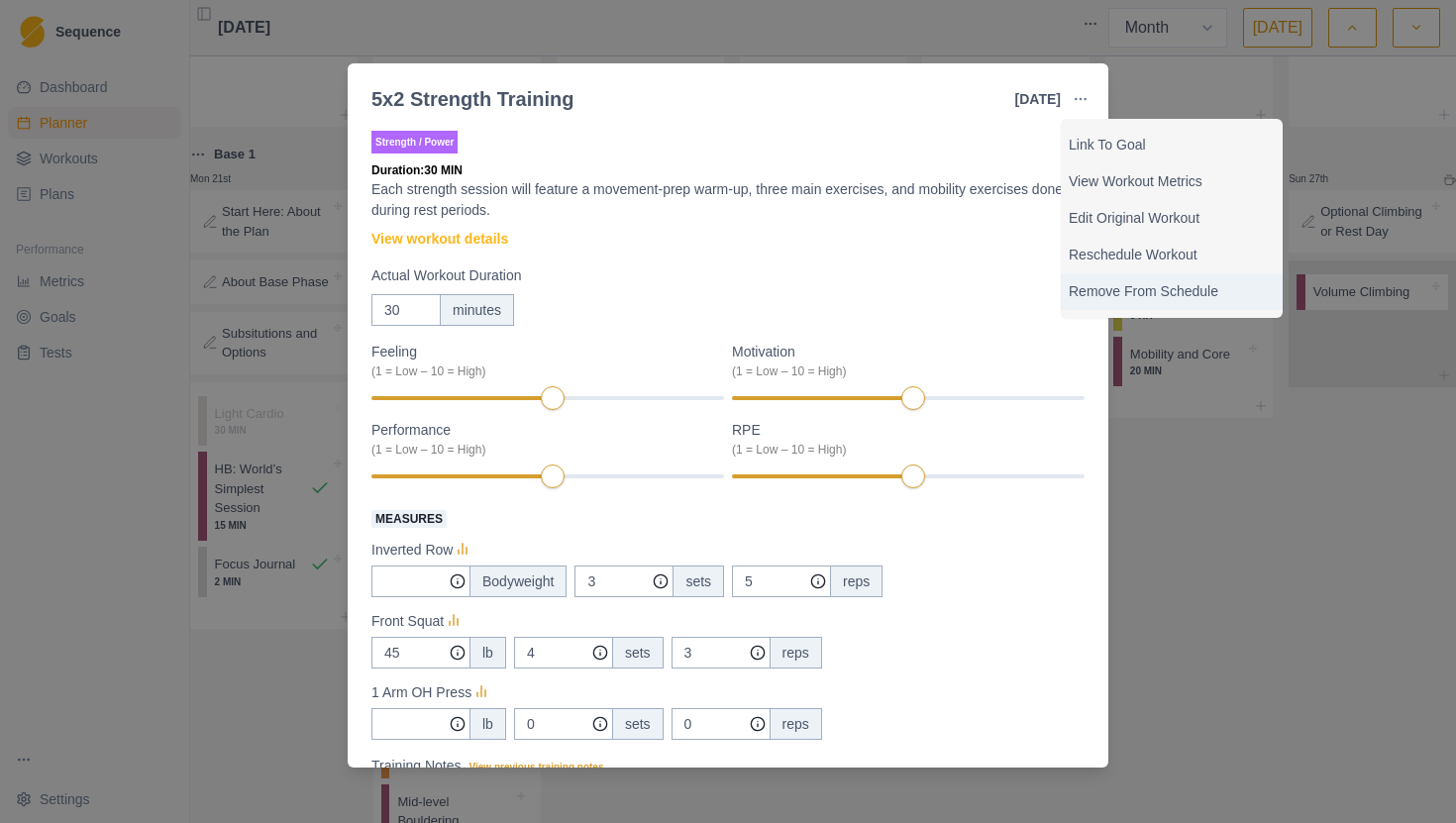 click on "Remove From Schedule" at bounding box center [1172, 291] 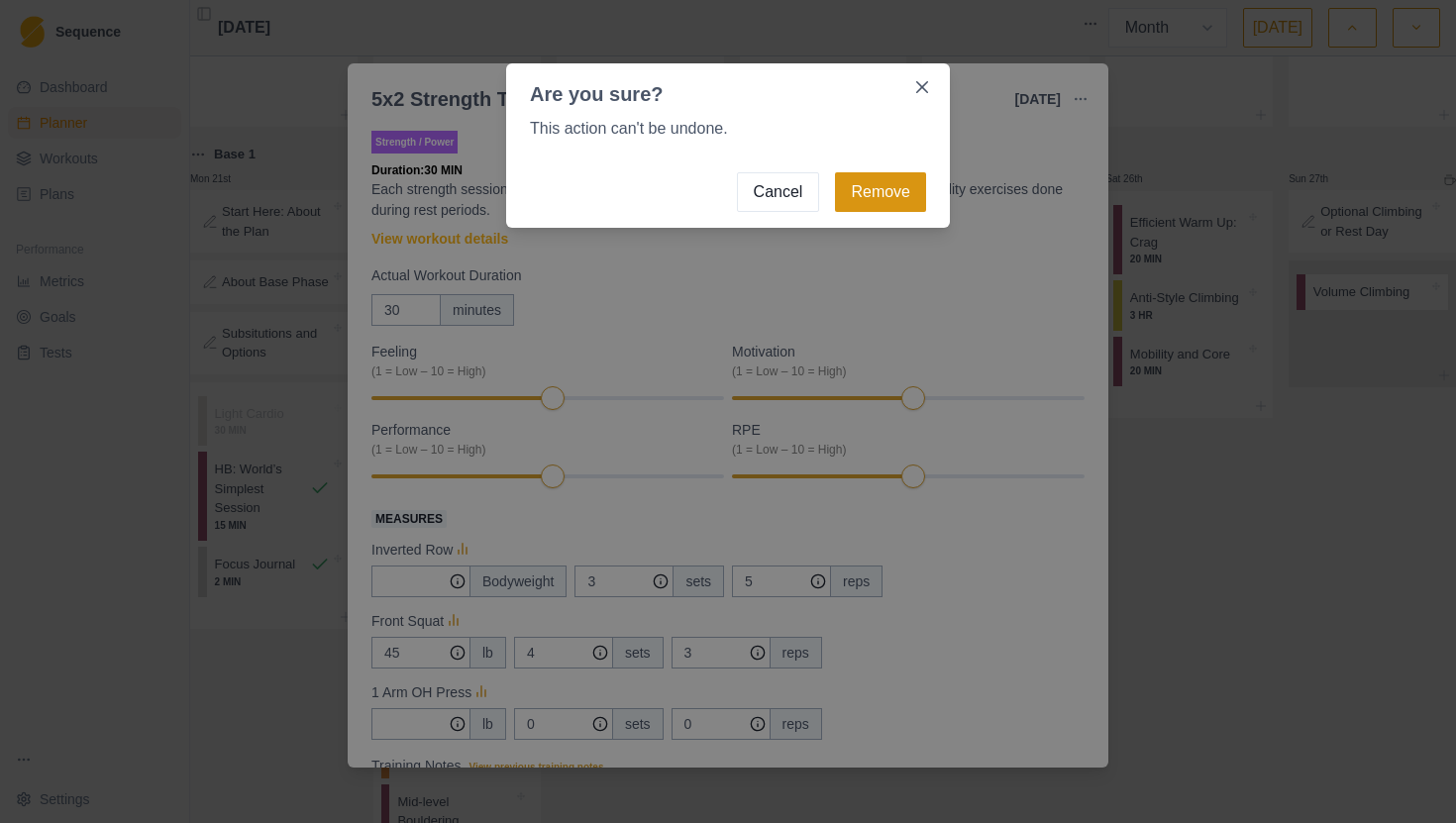 click on "Remove" at bounding box center (881, 192) 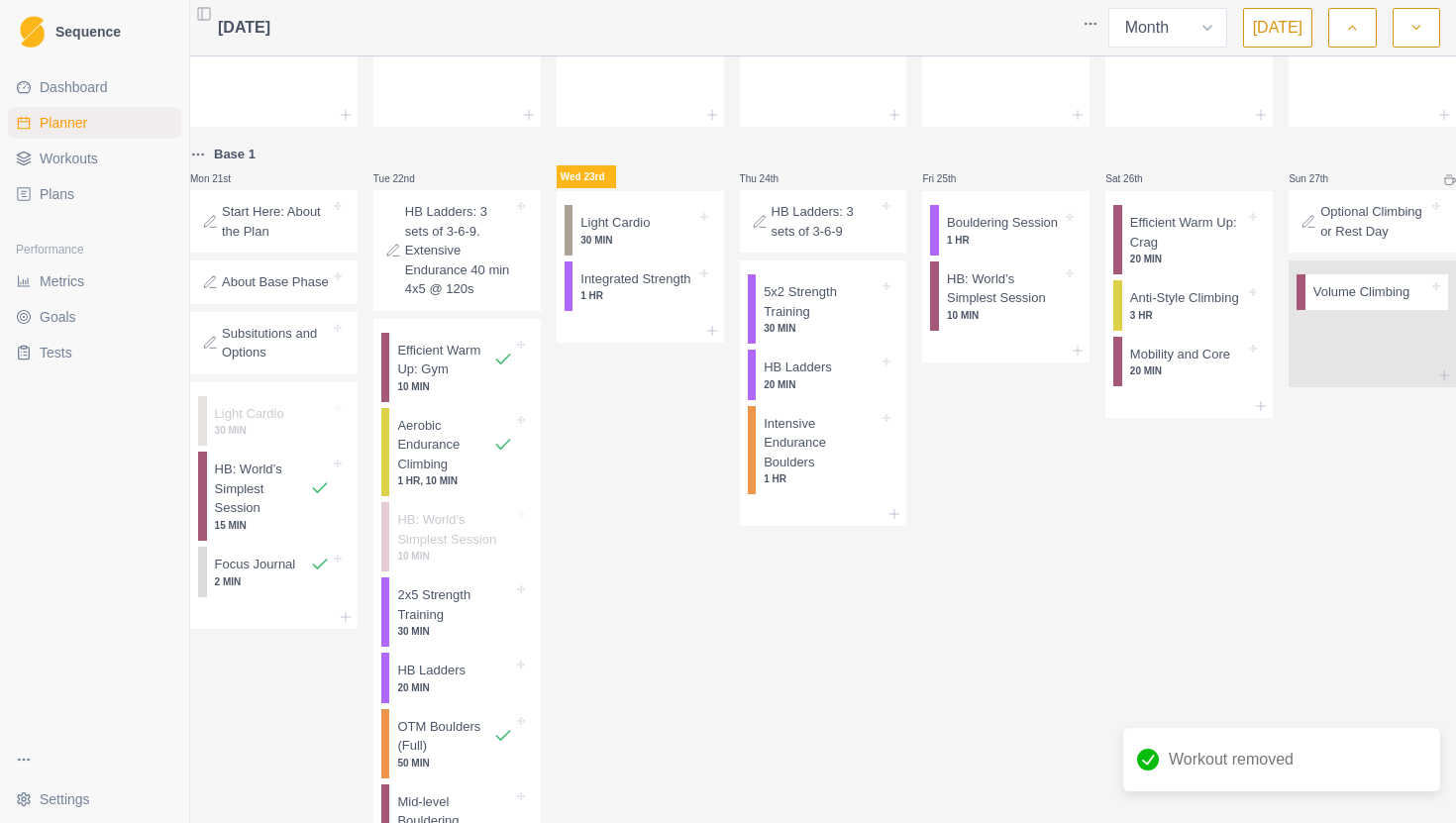 click on "Sat 26th Efficient Warm Up: Crag 20 MIN Anti-Style Climbing 3 HR Mobility and Core  20 MIN" at bounding box center [1189, 561] 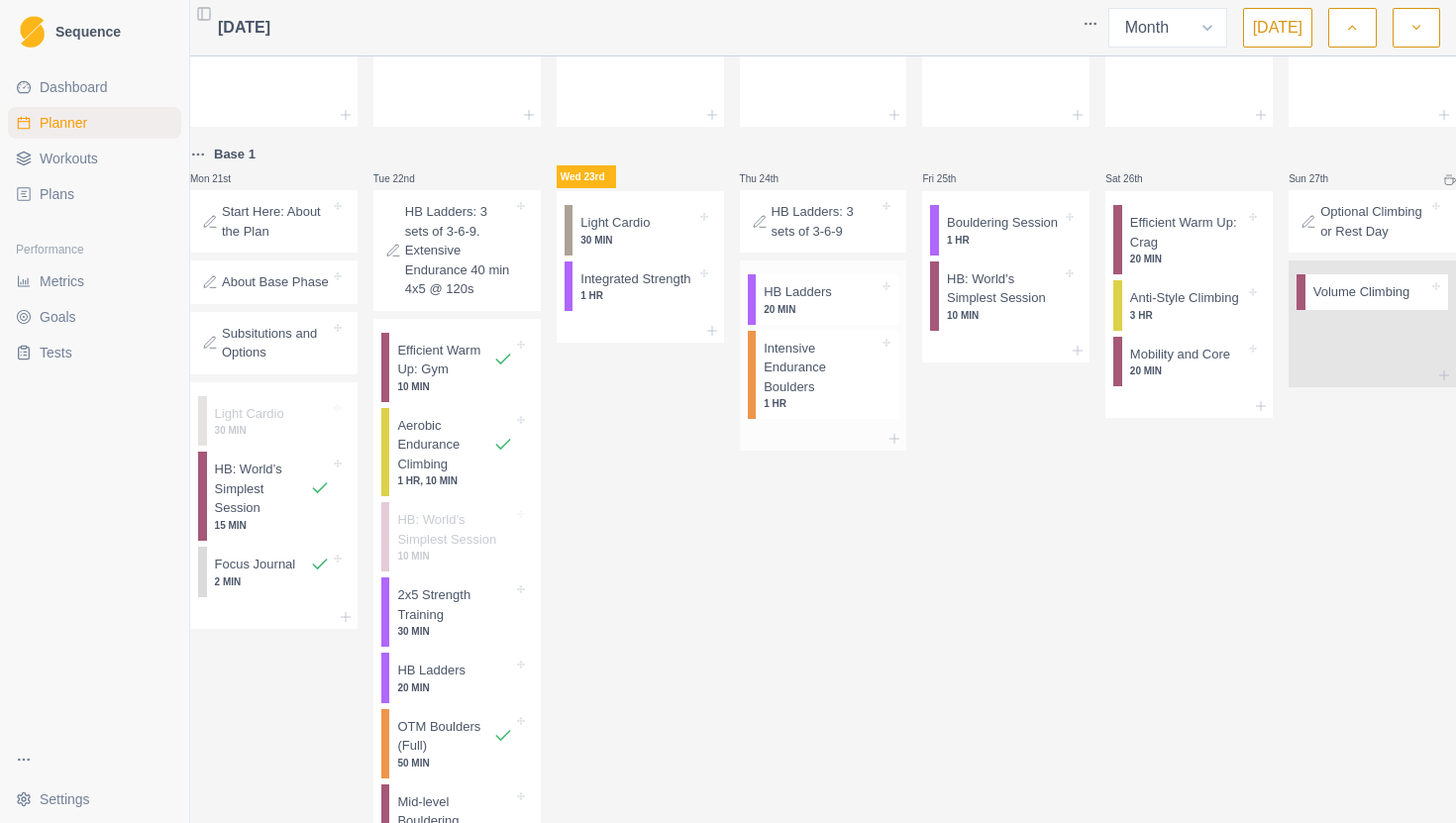 click on "20 MIN" at bounding box center (821, 309) 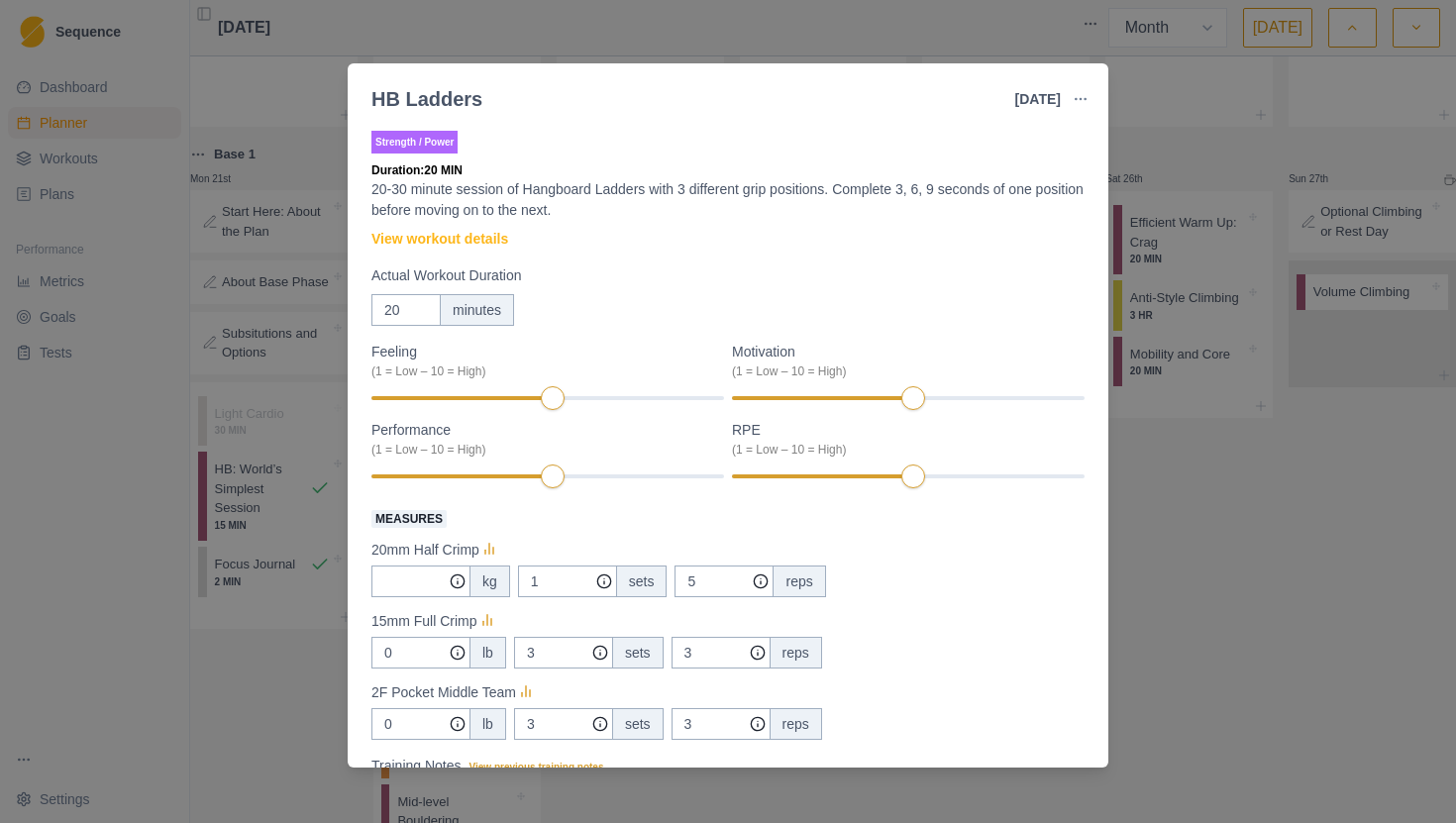 click on "HB Ladders [DATE] Link To Goal View Workout Metrics Edit Original Workout Reschedule Workout Remove From Schedule Strength / Power Duration:  20 MIN 20-30 minute session of Hangboard Ladders with 3 different grip positions. Complete 3, 6, 9 seconds of one position before moving on to the next. View workout details Actual Workout Duration 20 minutes Feeling (1 = Low – 10 = High) Motivation (1 = Low – 10 = High) Performance (1 = Low – 10 = High) RPE (1 = Low – 10 = High) Measures 20mm Half Crimp kg 1 sets 5 reps 15mm Full Crimp 0 lb 3 sets 3 reps 2F Pocket Middle Team 0 lb 3 sets 3 reps Training Notes View previous training notes Mark as Incomplete Complete Workout" at bounding box center (728, 411) 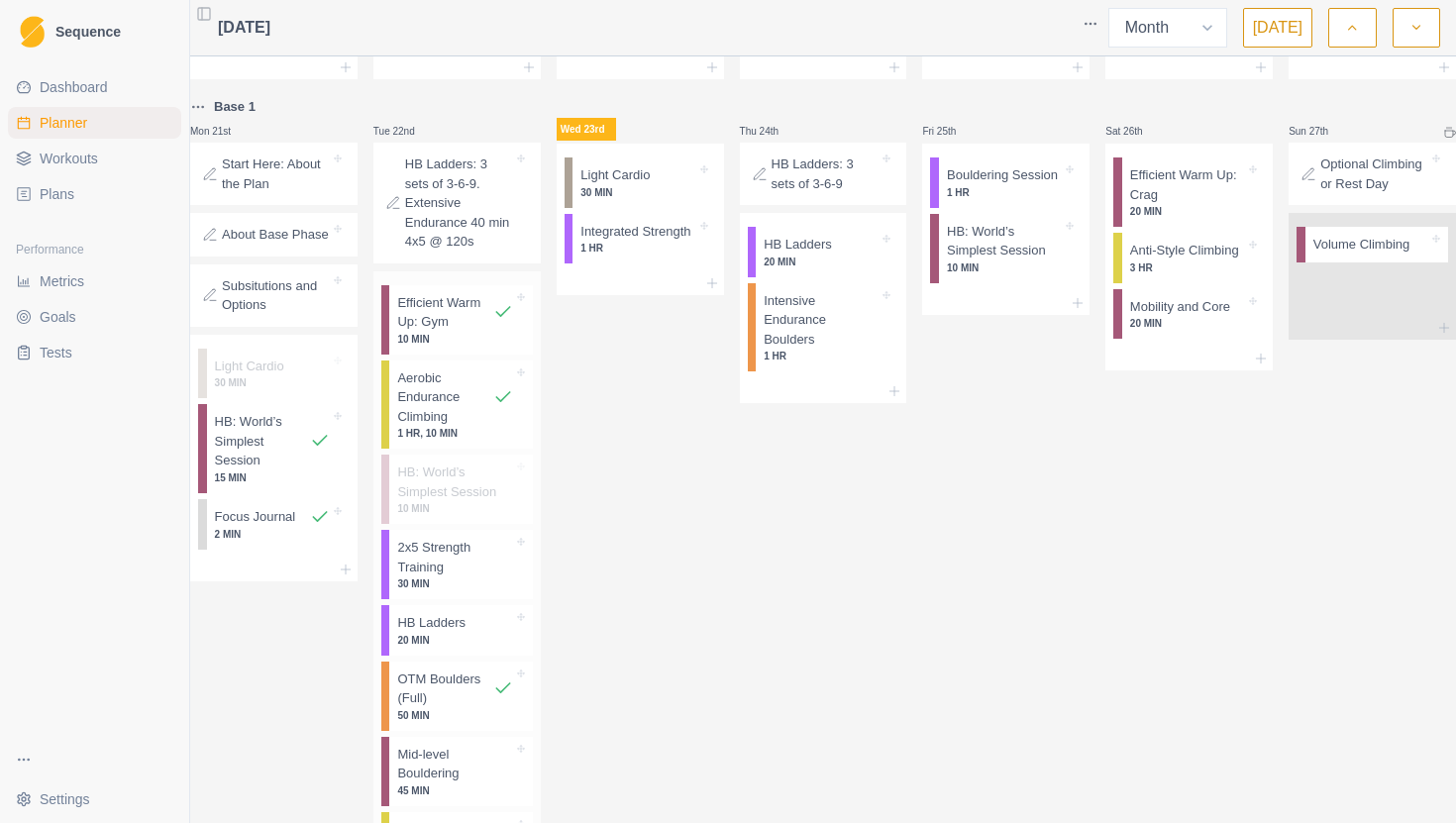 scroll, scrollTop: 523, scrollLeft: 0, axis: vertical 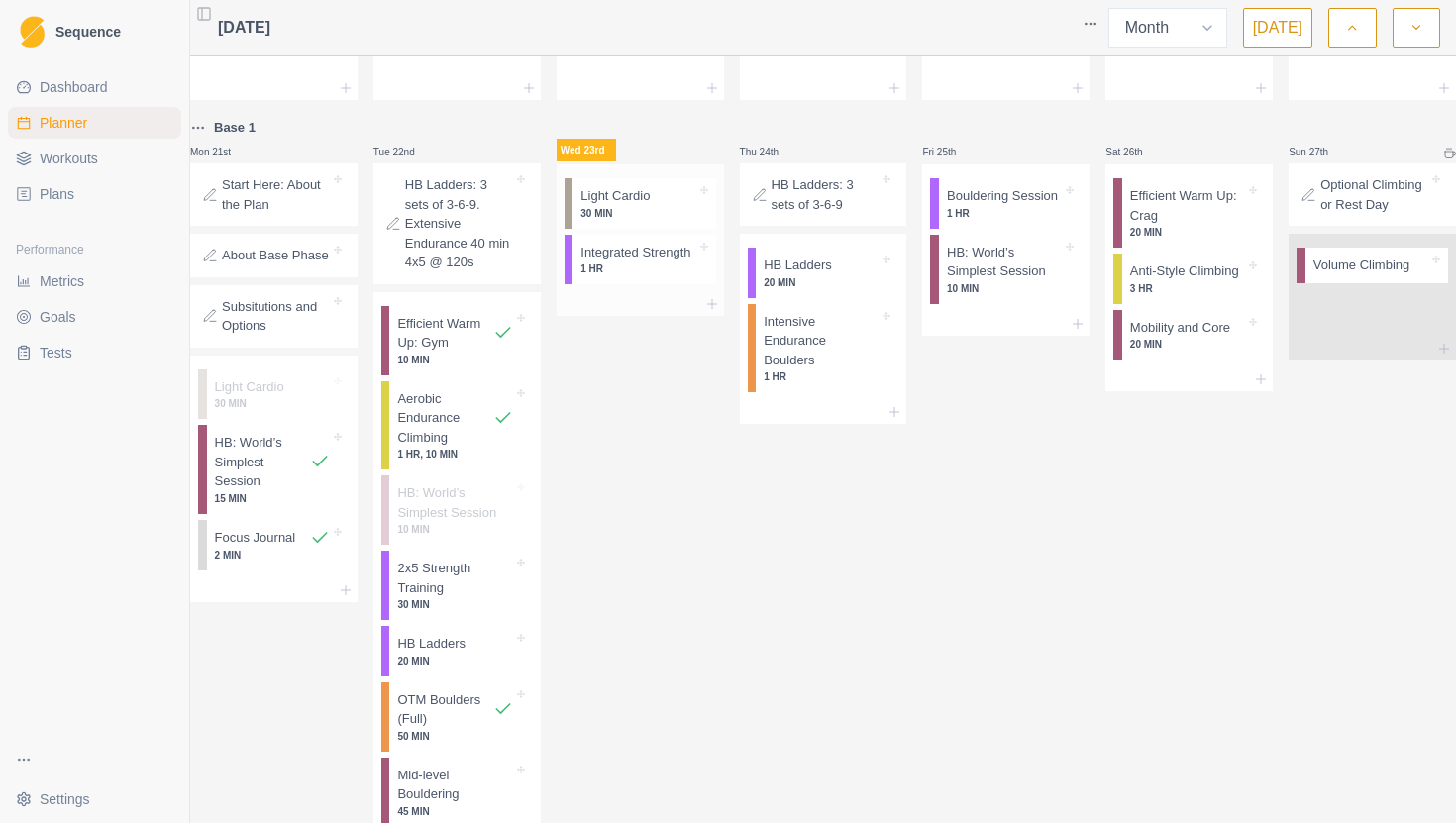 click on "Integrated Strength" at bounding box center [635, 253] 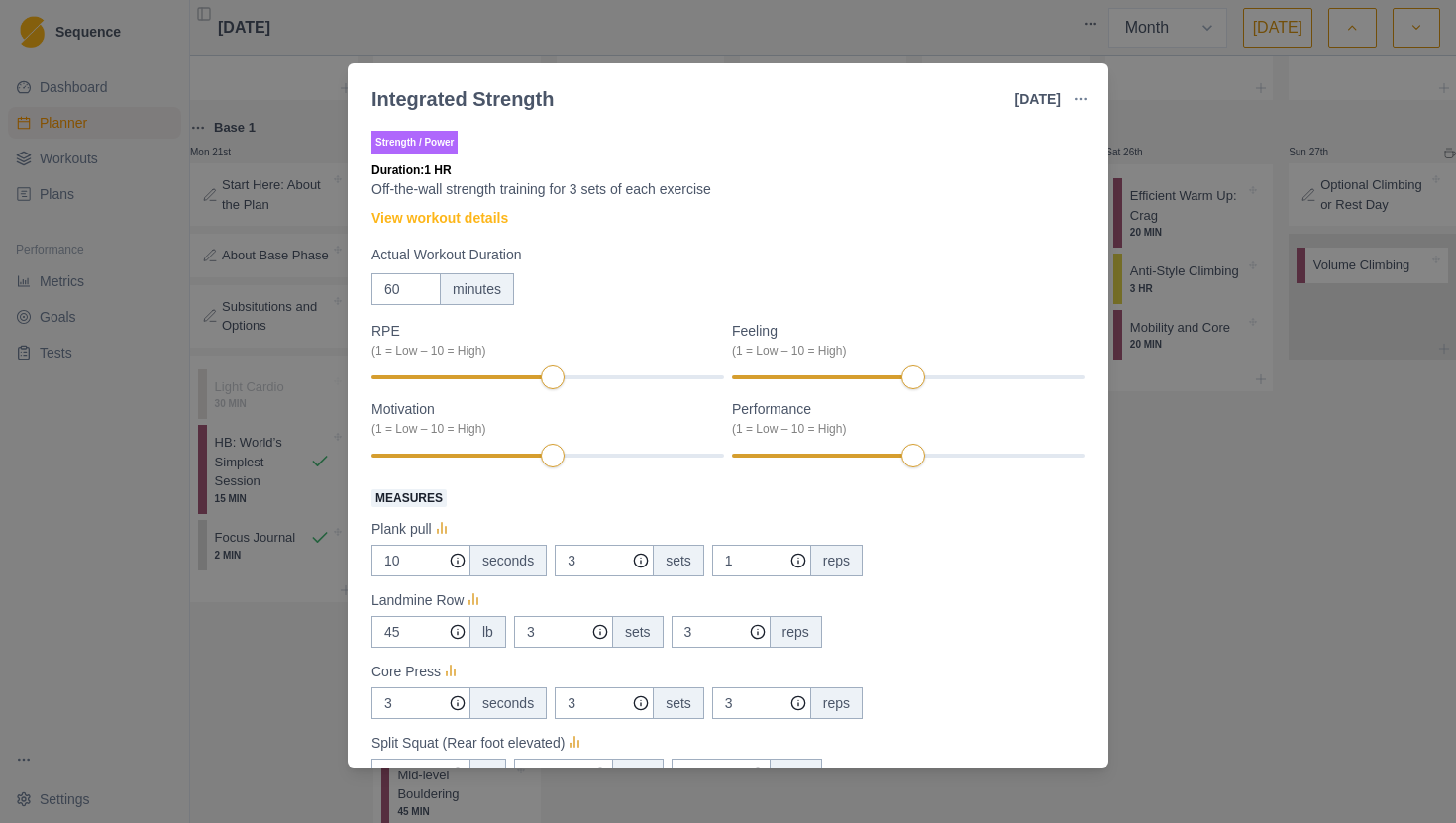 click on "Integrated Strength [DATE] Link To Goal View Workout Metrics Edit Original Workout Reschedule Workout Remove From Schedule Strength / Power Duration:  1 HR Off-the-wall strength training for 3 sets of each exercise View workout details Actual Workout Duration 60 minutes RPE (1 = Low – 10 = High) Feeling (1 = Low – 10 = High) Motivation (1 = Low – 10 = High) Performance (1 = Low – 10 = High) Measures Plank pull 10 seconds 3 sets 1 reps Landmine Row 45 lb 3 sets 3 reps Core Press 3 seconds 3 sets 3 reps Split Squat (Rear foot elevated) 20 lb 3 sets 3 reps Bench Press 0 lb 3 sets 5 reps Training Notes View previous training notes Mark as Incomplete Complete Workout" at bounding box center (728, 411) 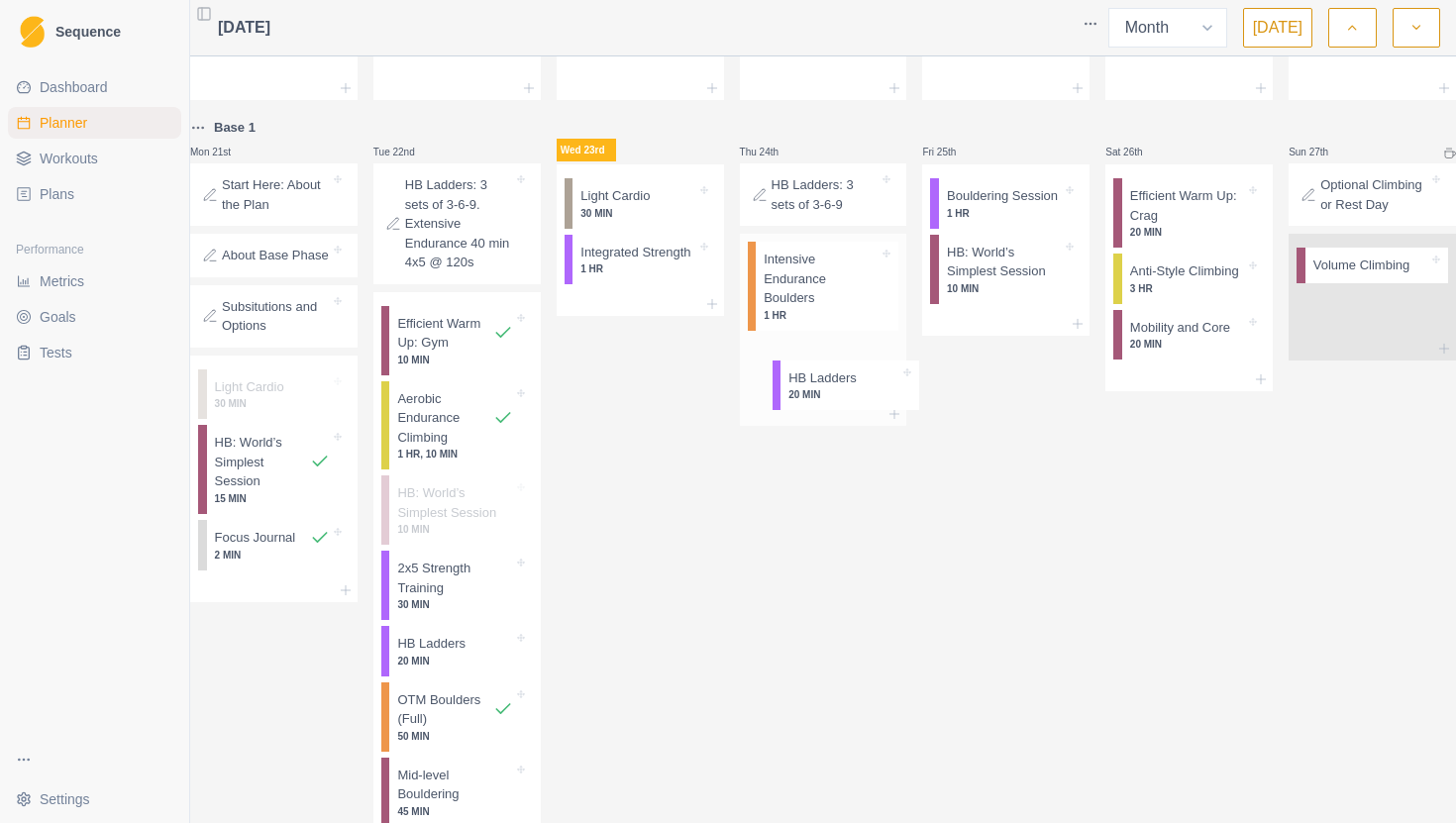 drag, startPoint x: 807, startPoint y: 282, endPoint x: 825, endPoint y: 396, distance: 115.4123 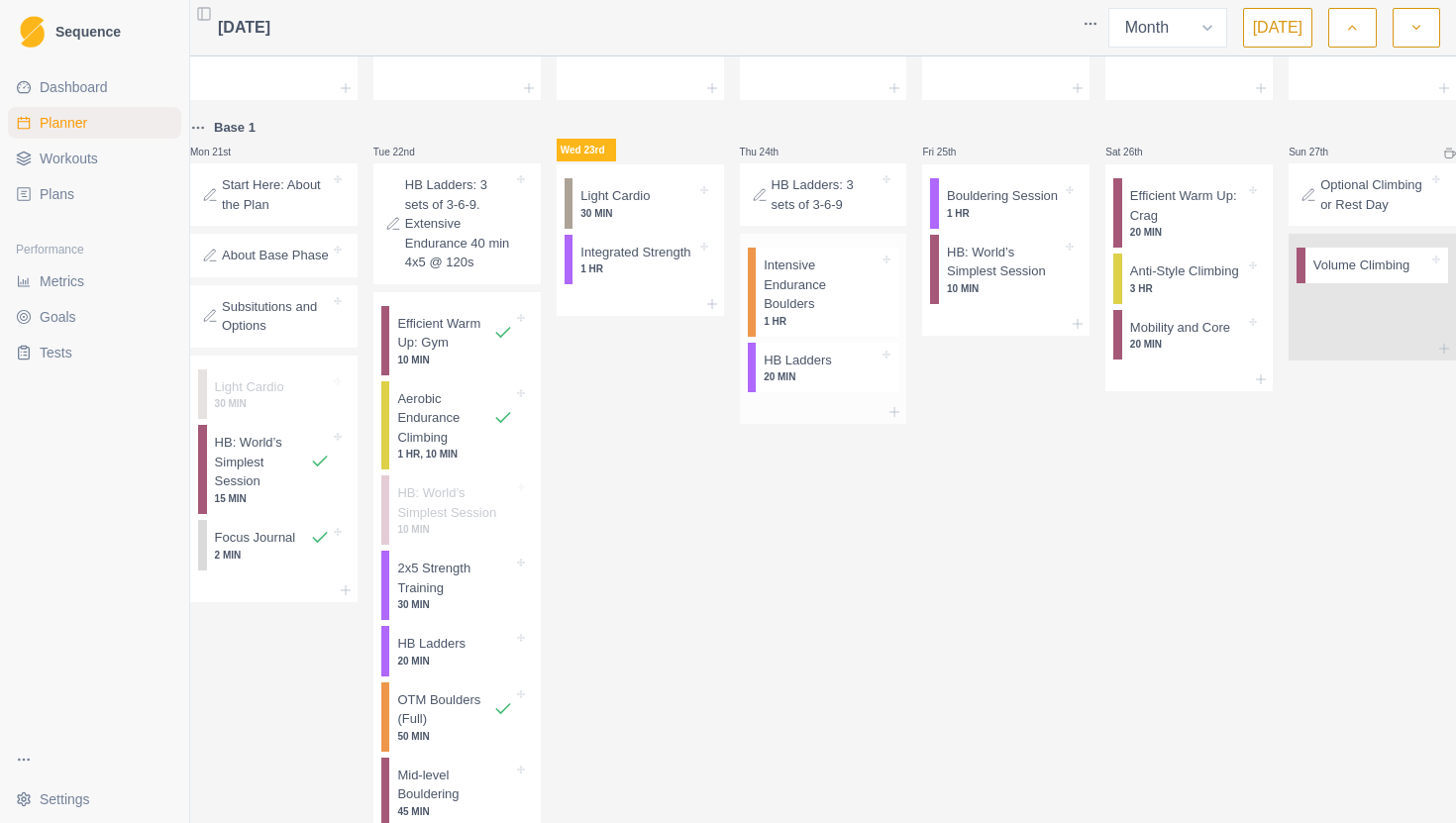 click on "Intensive Endurance Boulders" at bounding box center (821, 284) 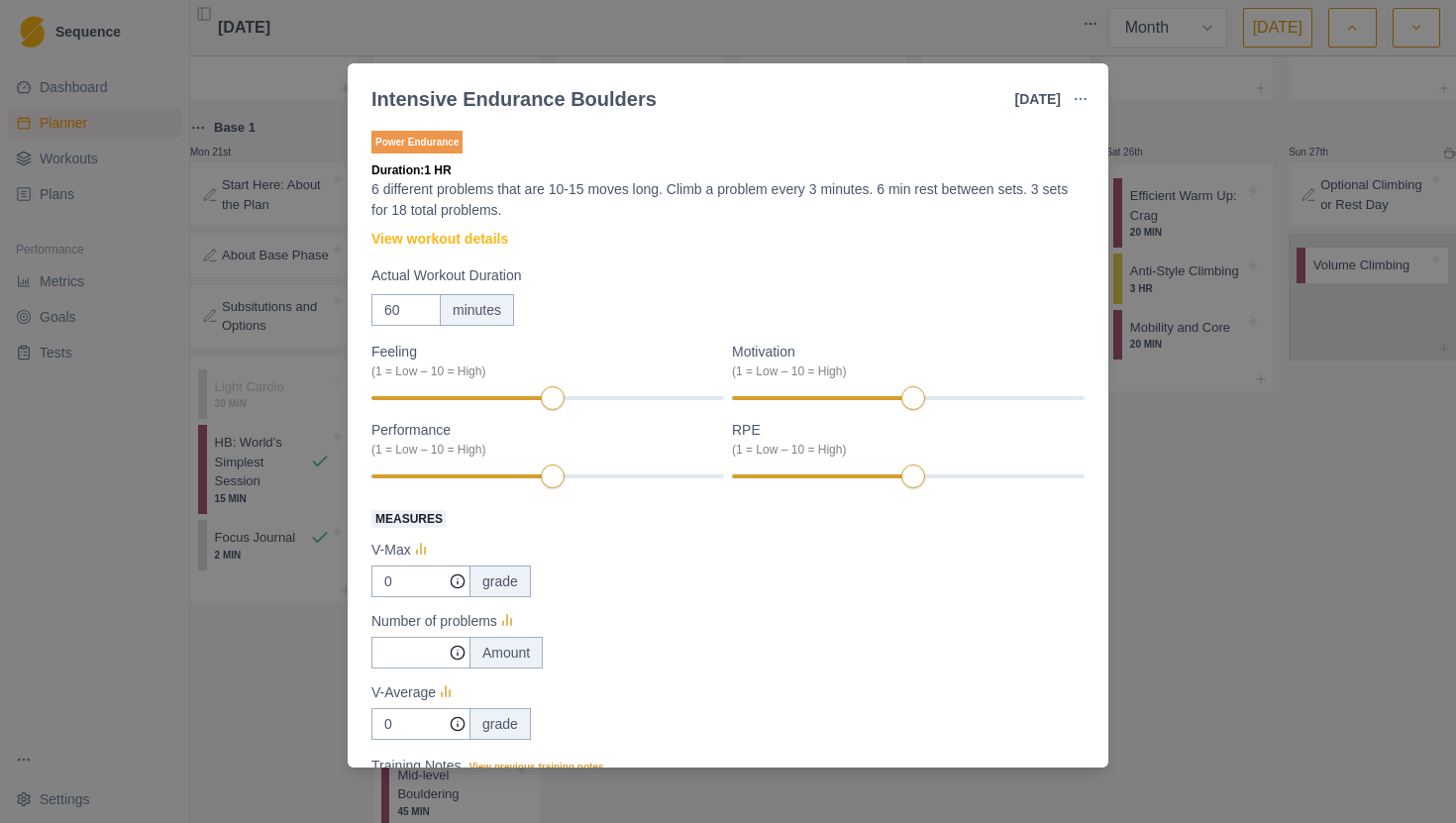 click on "Intensive Endurance Boulders [DATE] Link To Goal View Workout Metrics Edit Original Workout Reschedule Workout Remove From Schedule Power Endurance Duration:  1 HR 6 different problems that are 10-15 moves long. Climb a problem every 3 minutes. 6 min rest between sets. 3 sets for 18 total problems. View workout details Actual Workout Duration 60 minutes Feeling (1 = Low – 10 = High) Motivation (1 = Low – 10 = High) Performance (1 = Low – 10 = High) RPE (1 = Low – 10 = High) Measures V-Max  0 grade Number of problems Amount V-Average 0 grade Training Notes View previous training notes Mark as Incomplete Complete Workout" at bounding box center (728, 411) 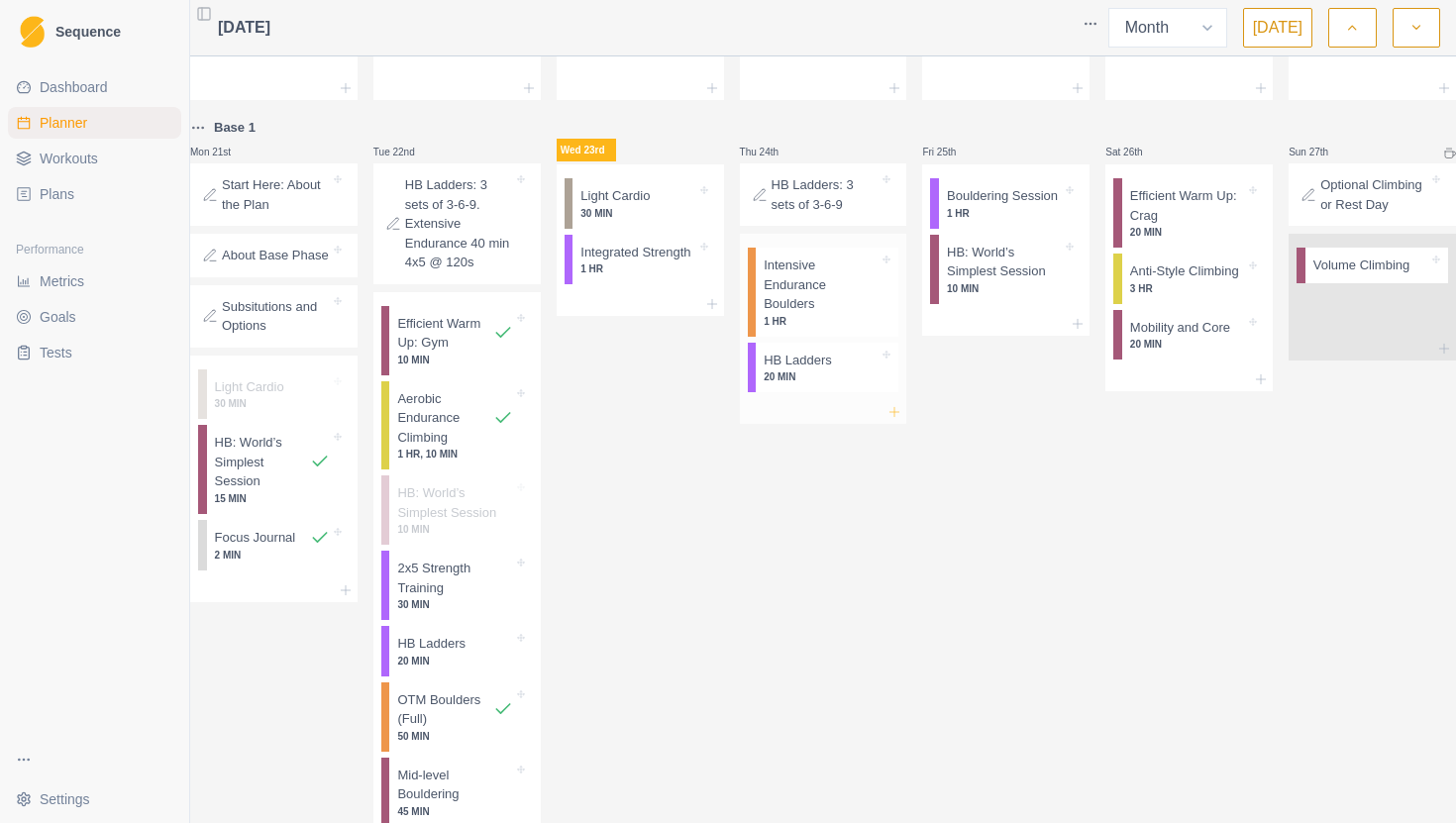 click 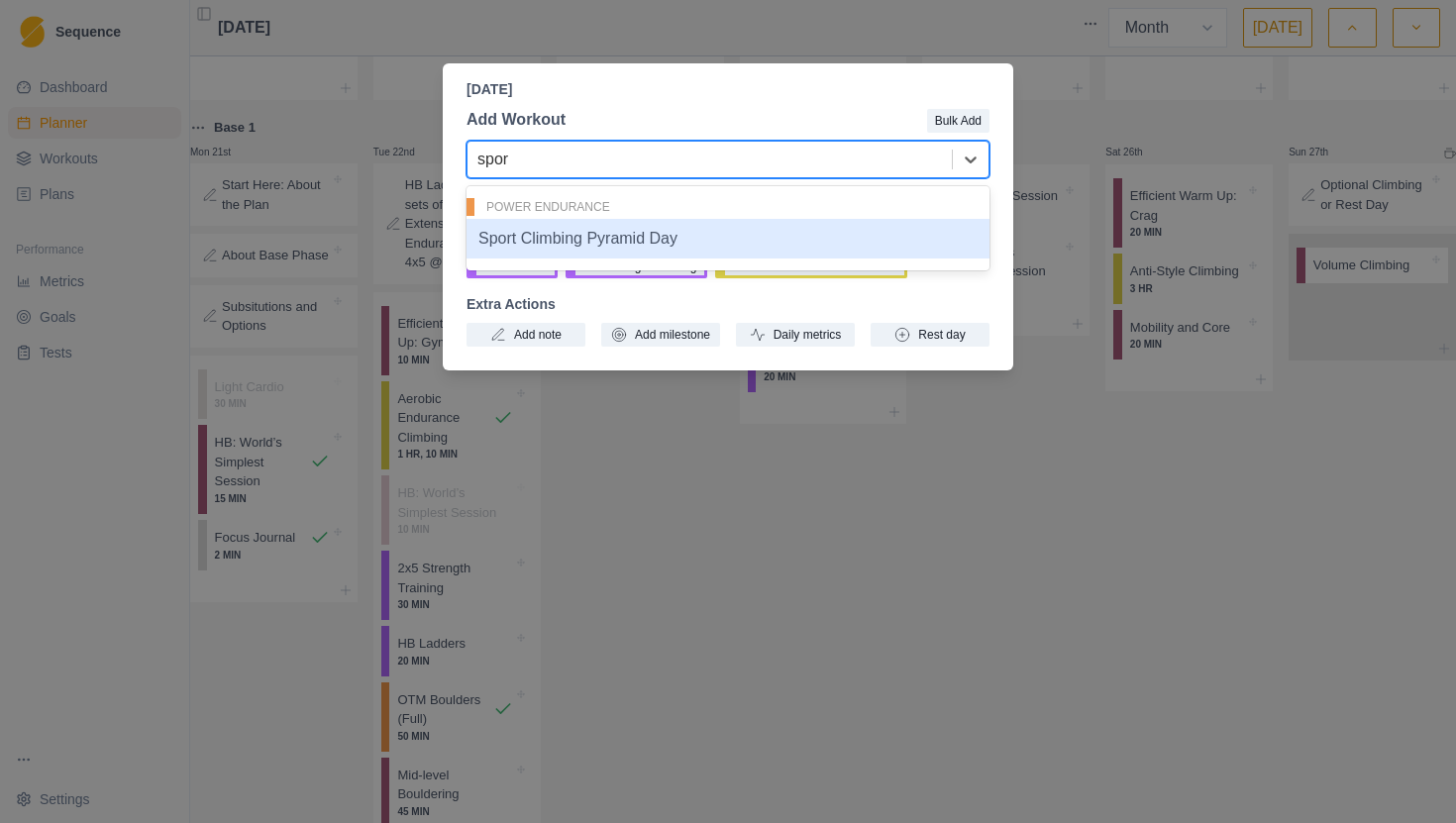 type on "sport" 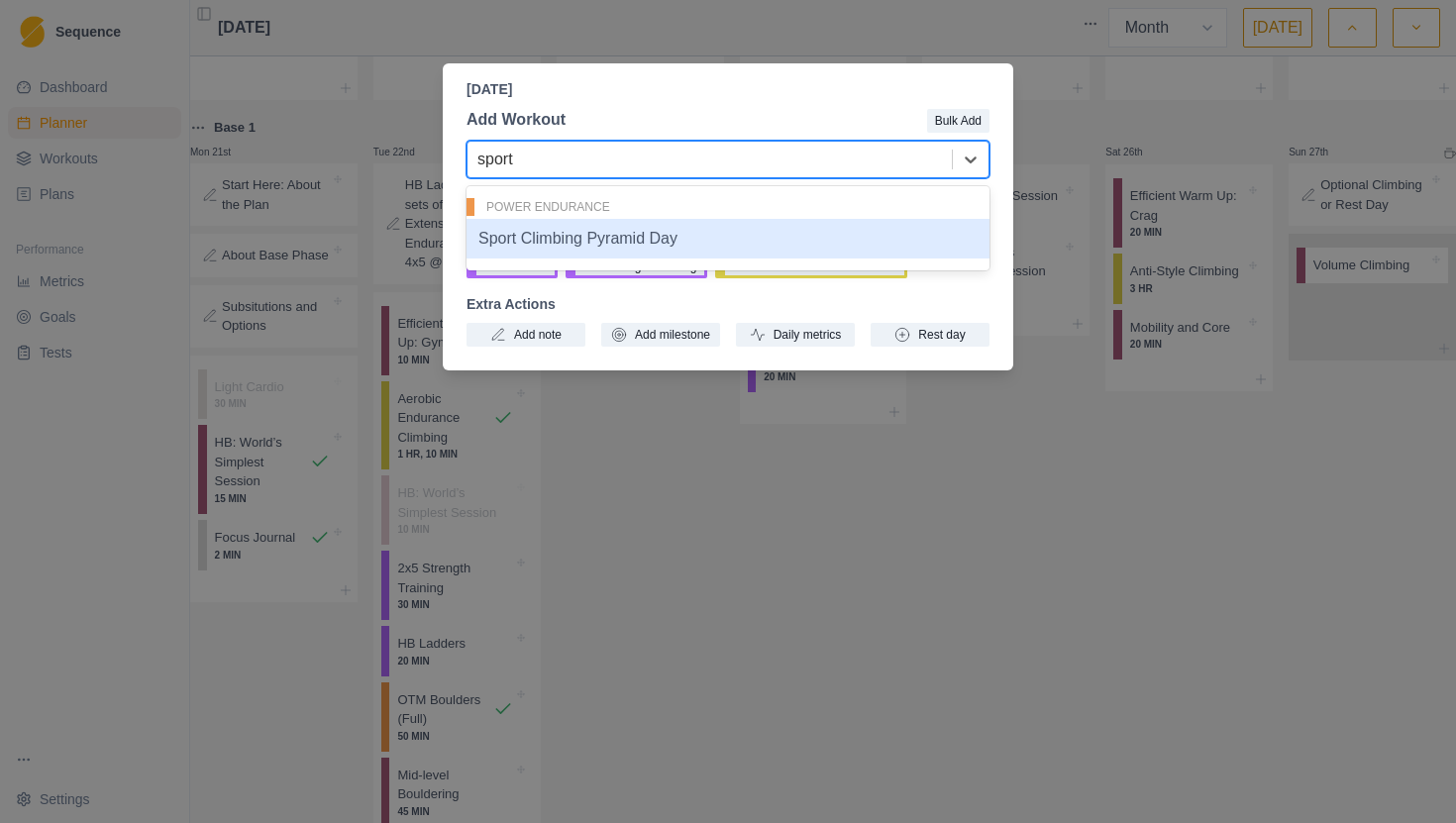 click on "Sport Climbing Pyramid Day" at bounding box center (728, 239) 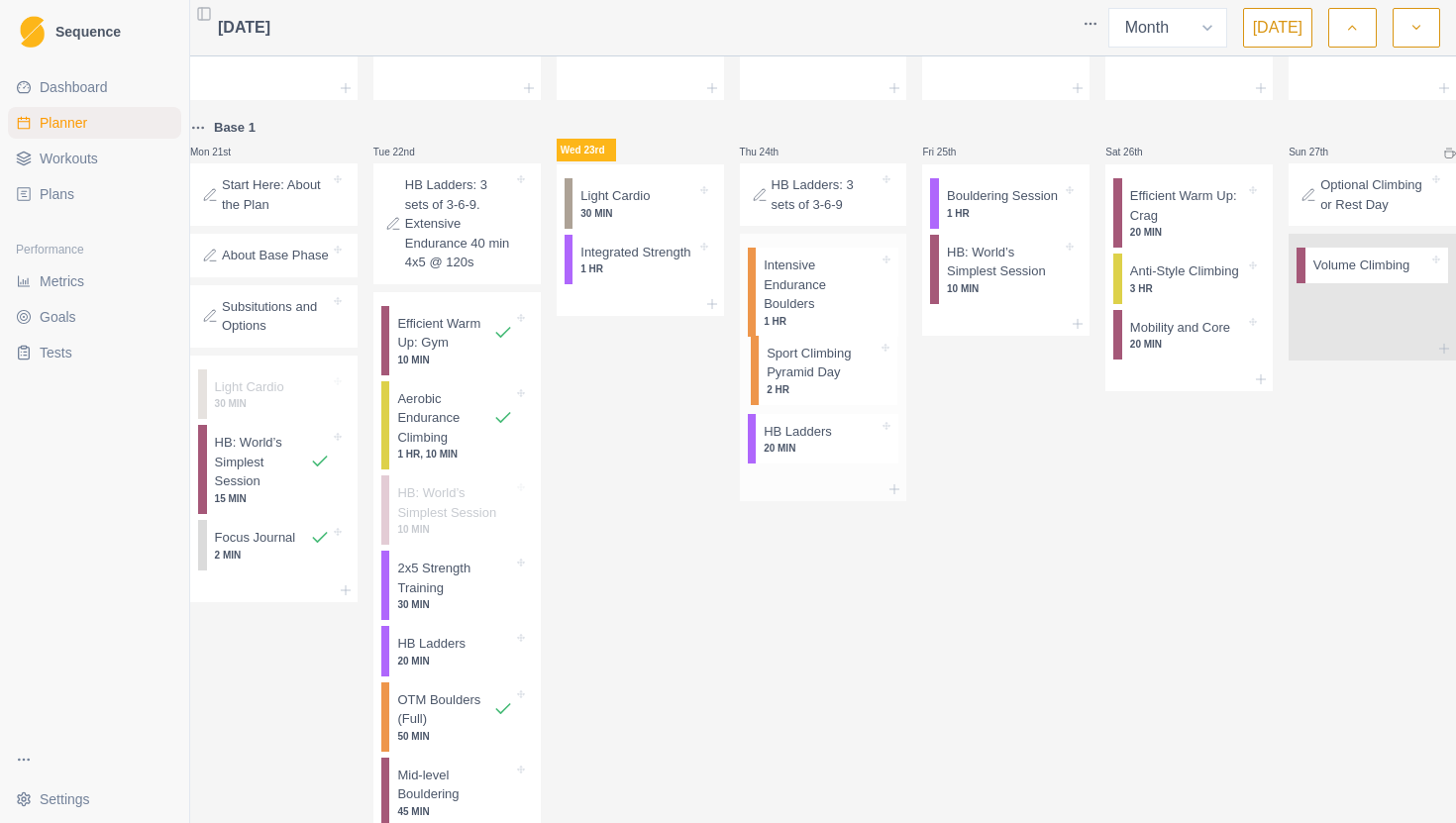 drag, startPoint x: 835, startPoint y: 446, endPoint x: 839, endPoint y: 367, distance: 79.101201 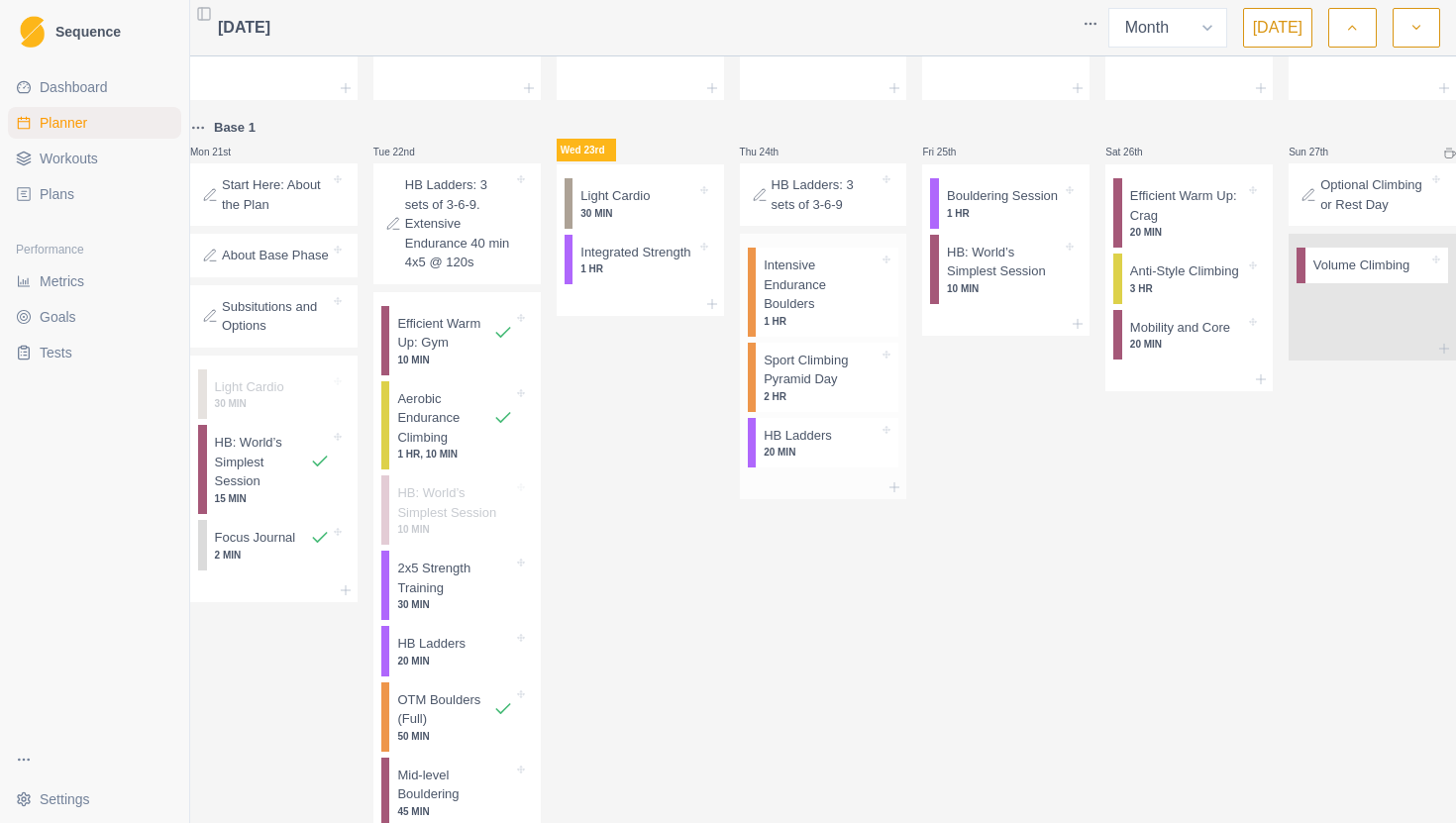 click on "Intensive Endurance Boulders" at bounding box center [821, 284] 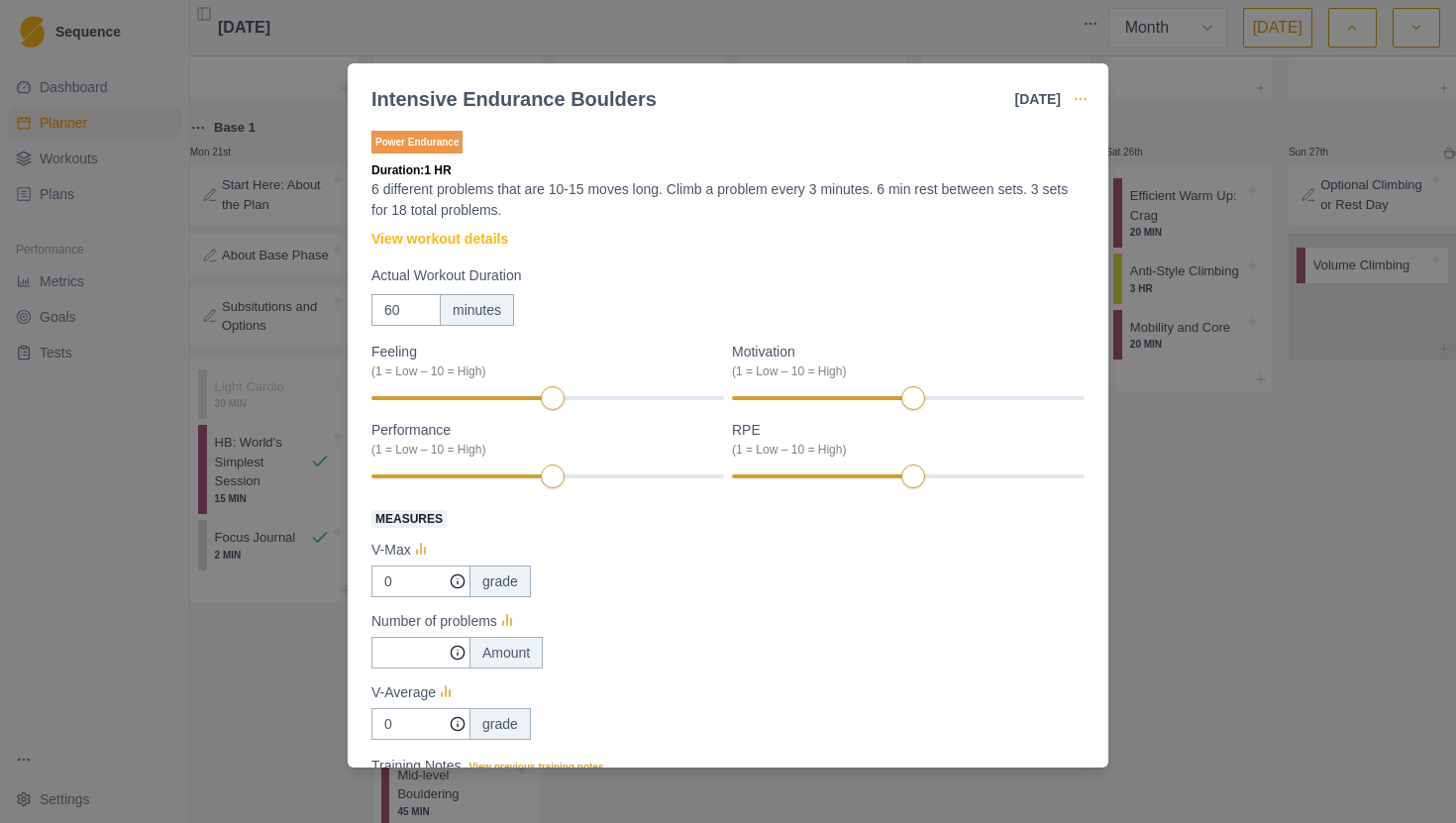 click 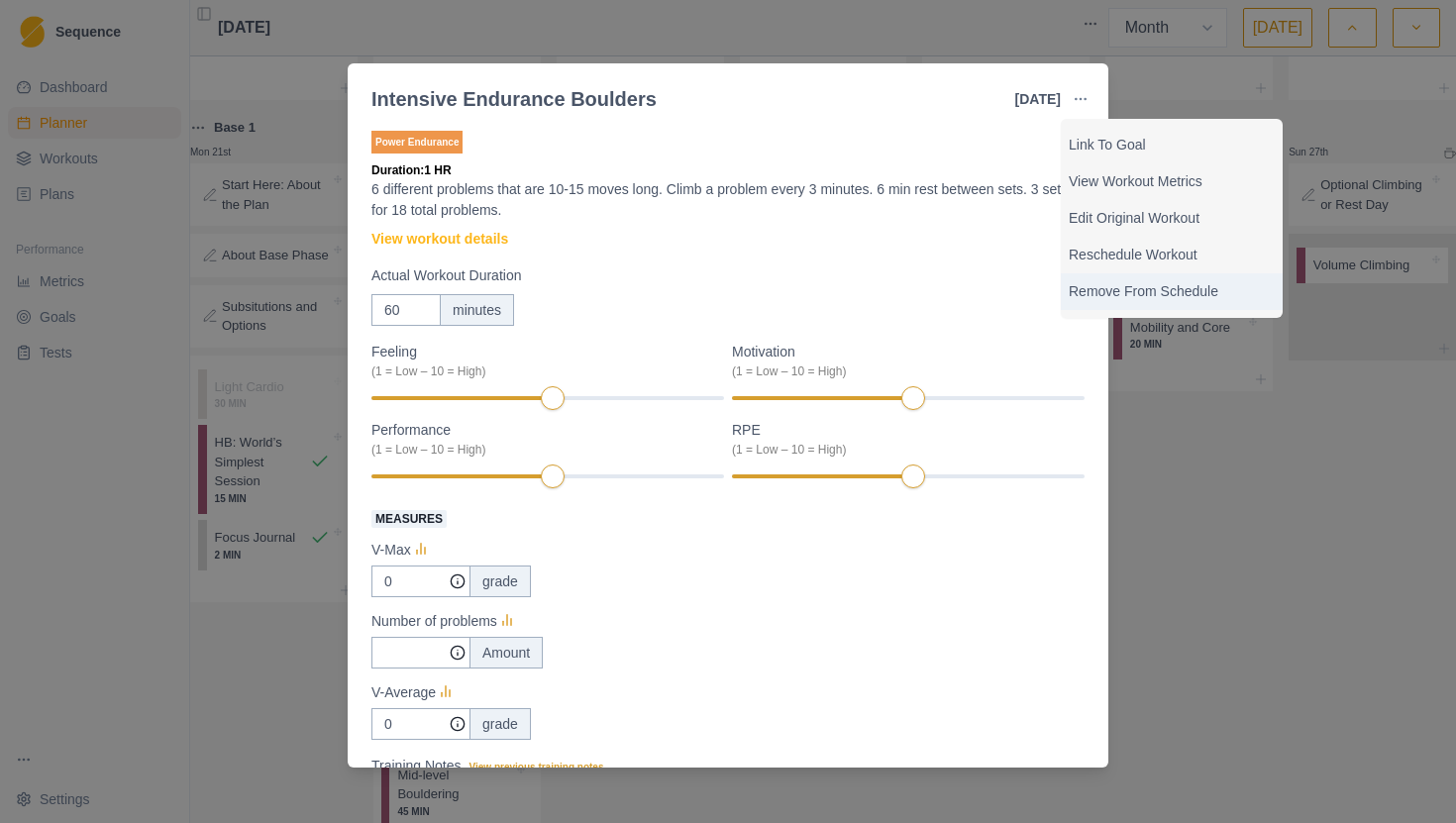 click on "Remove From Schedule" at bounding box center (1172, 291) 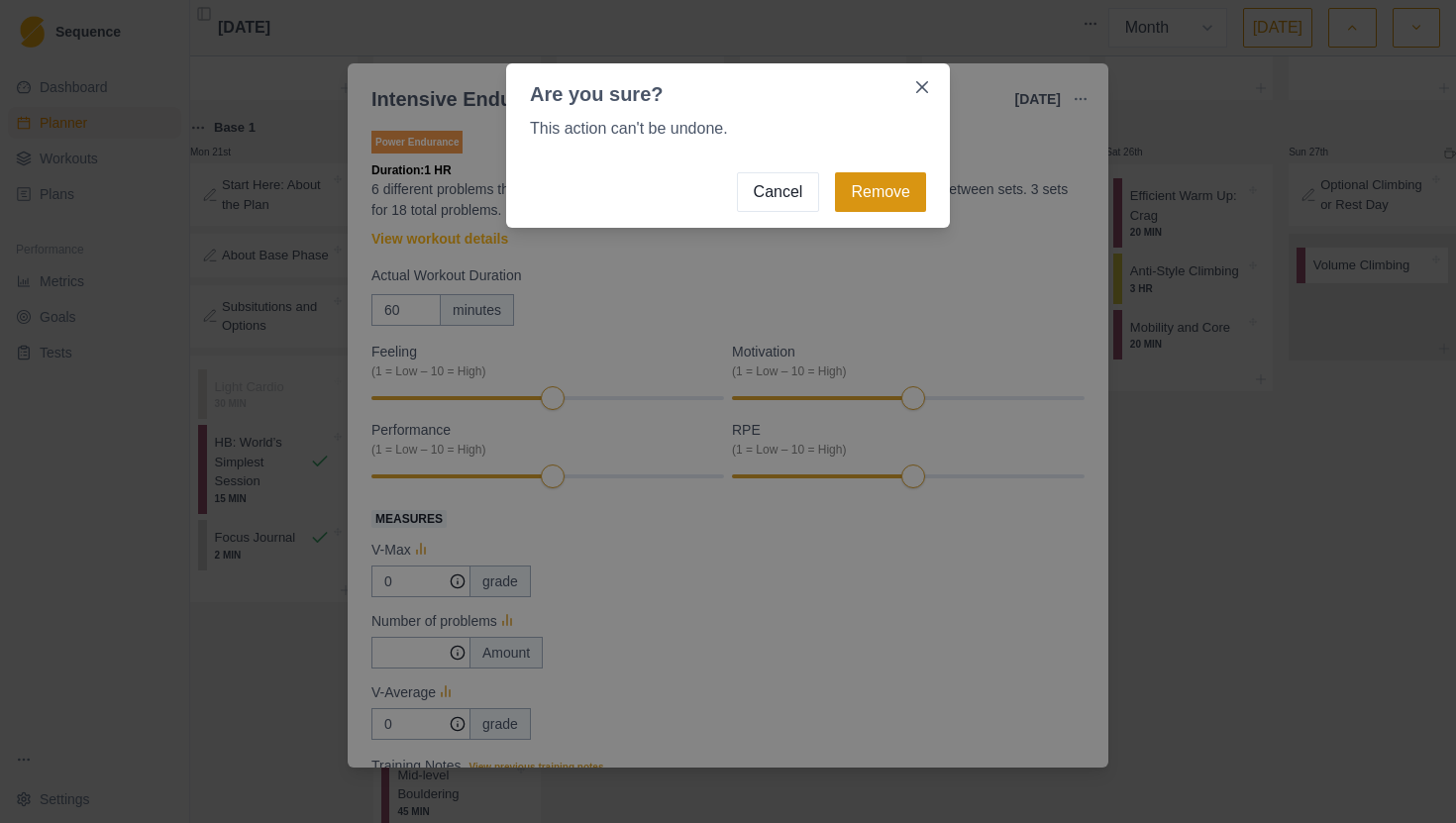 click on "Remove" at bounding box center (881, 192) 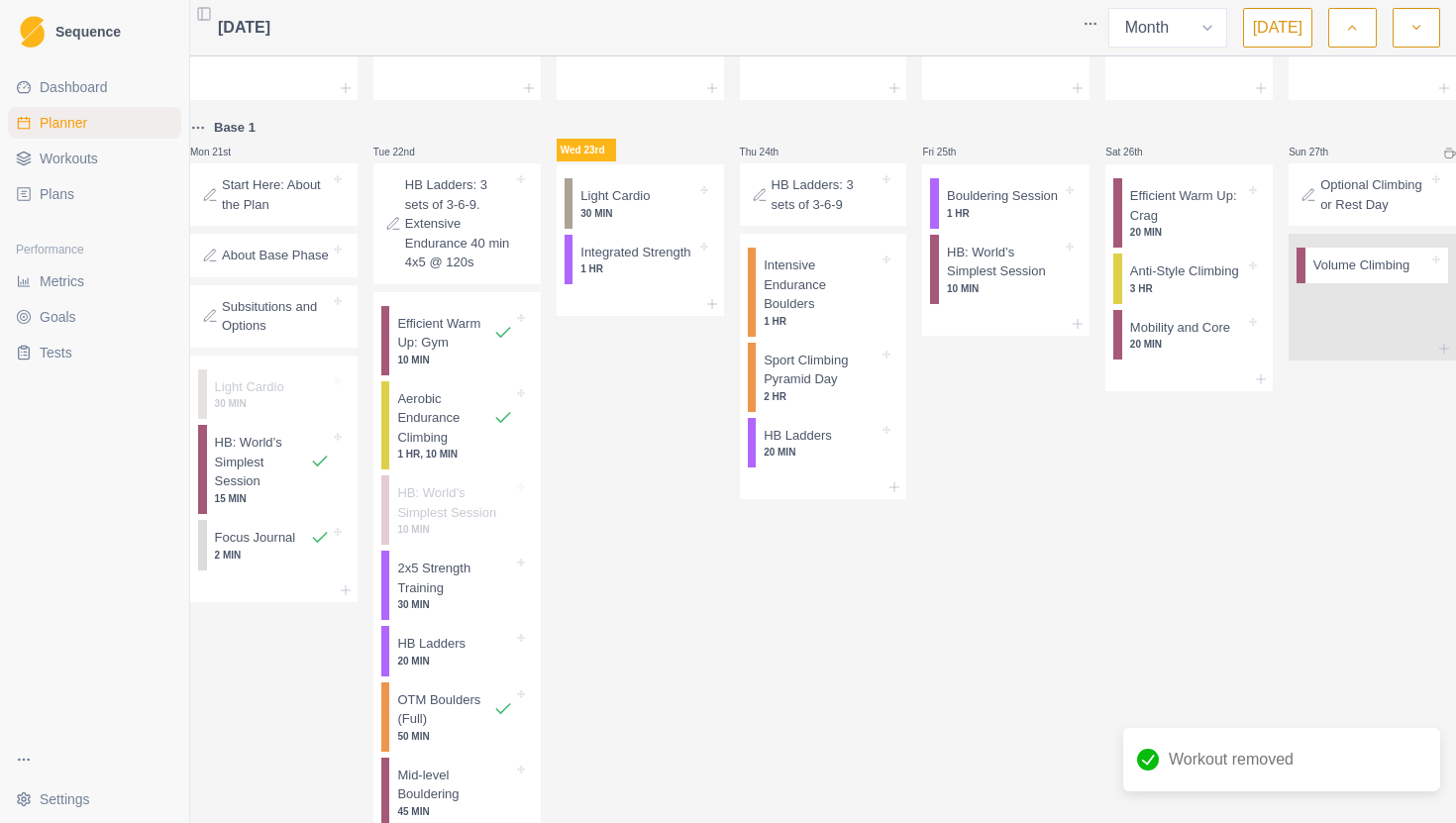 click on "Sat 26th Efficient Warm Up: Crag 20 MIN Anti-Style Climbing 3 HR Mobility and Core  20 MIN" at bounding box center (1189, 534) 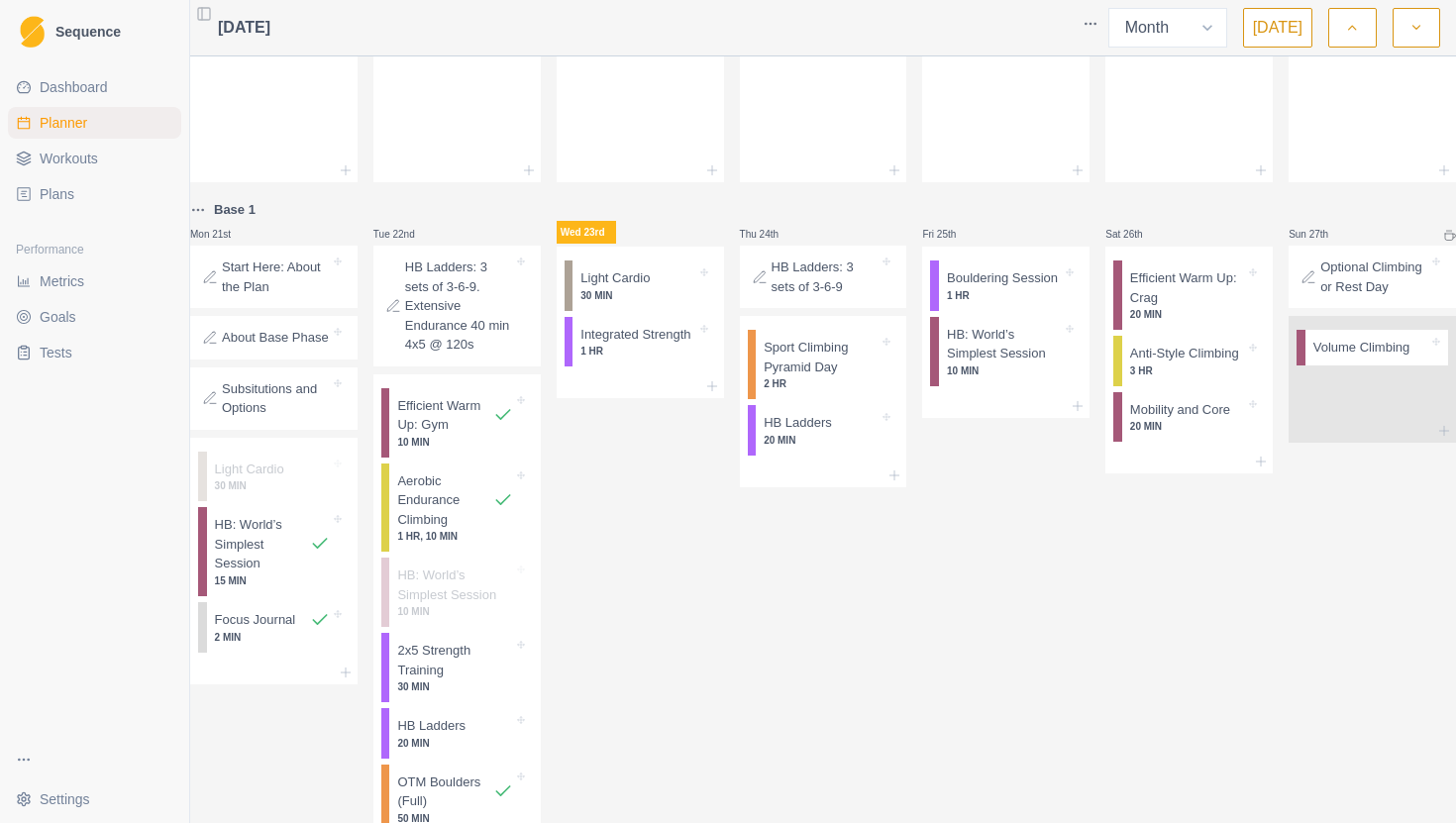 scroll, scrollTop: 438, scrollLeft: 0, axis: vertical 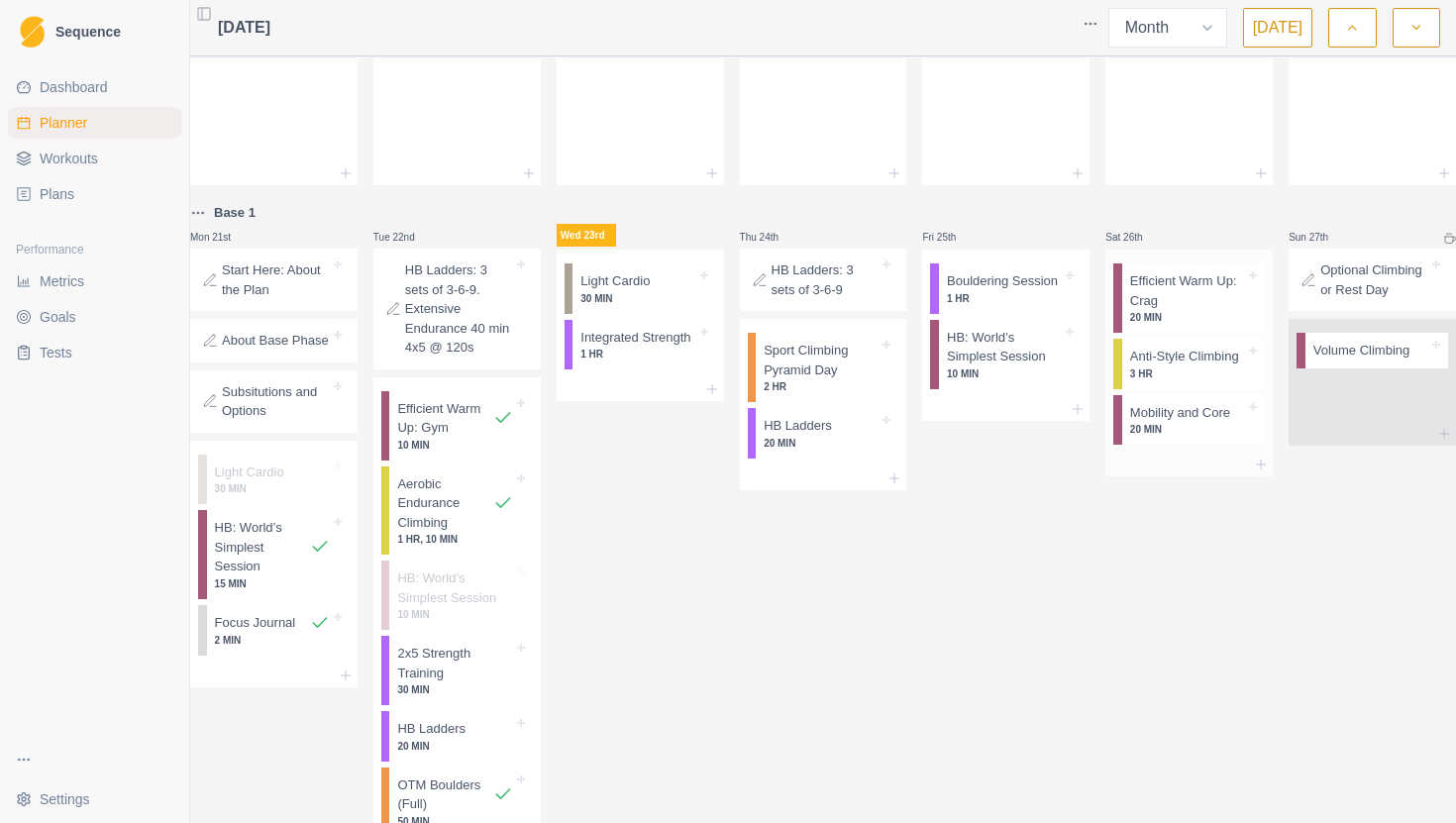 click on "3 HR" at bounding box center [1188, 373] 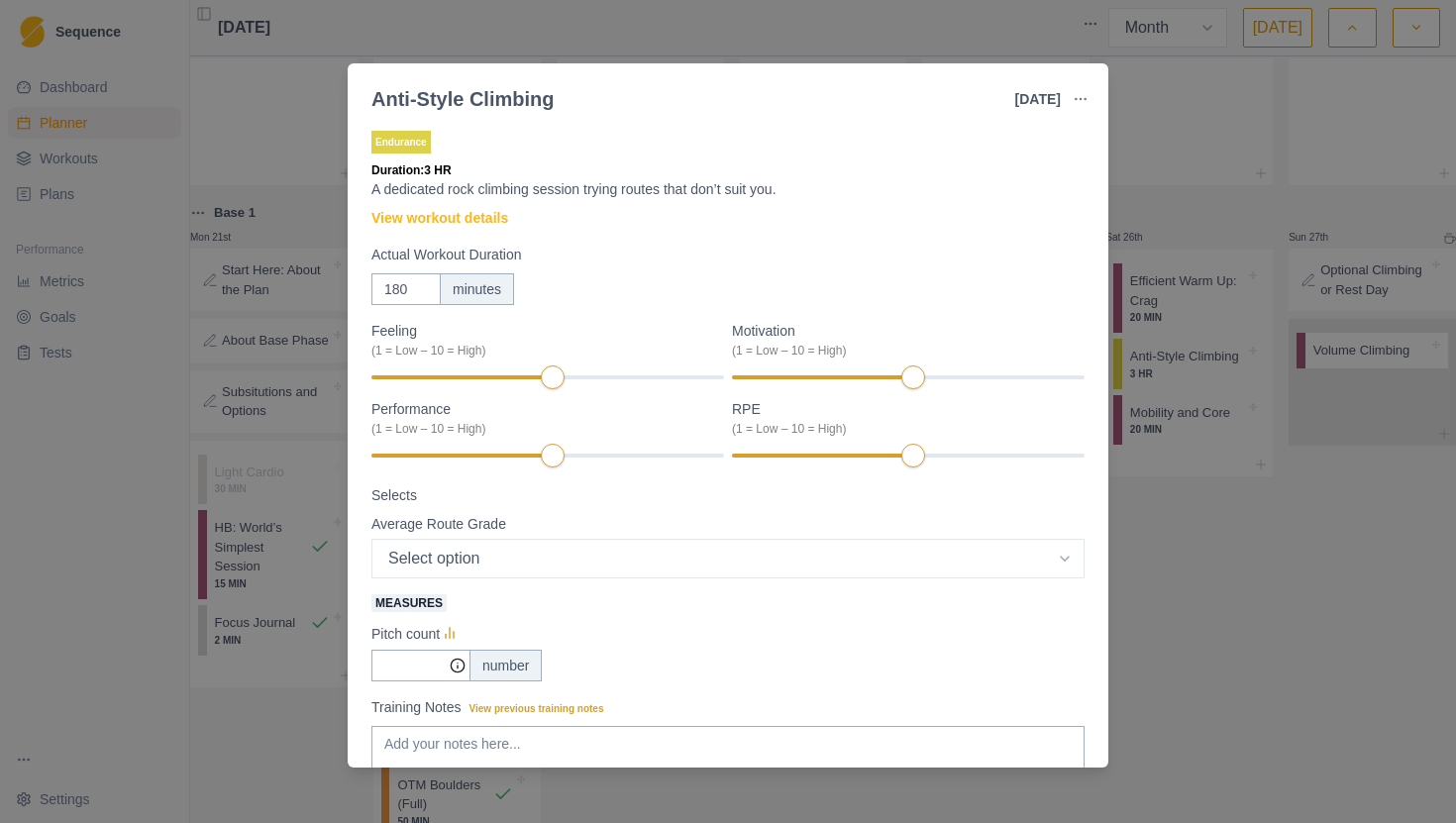 scroll, scrollTop: 165, scrollLeft: 0, axis: vertical 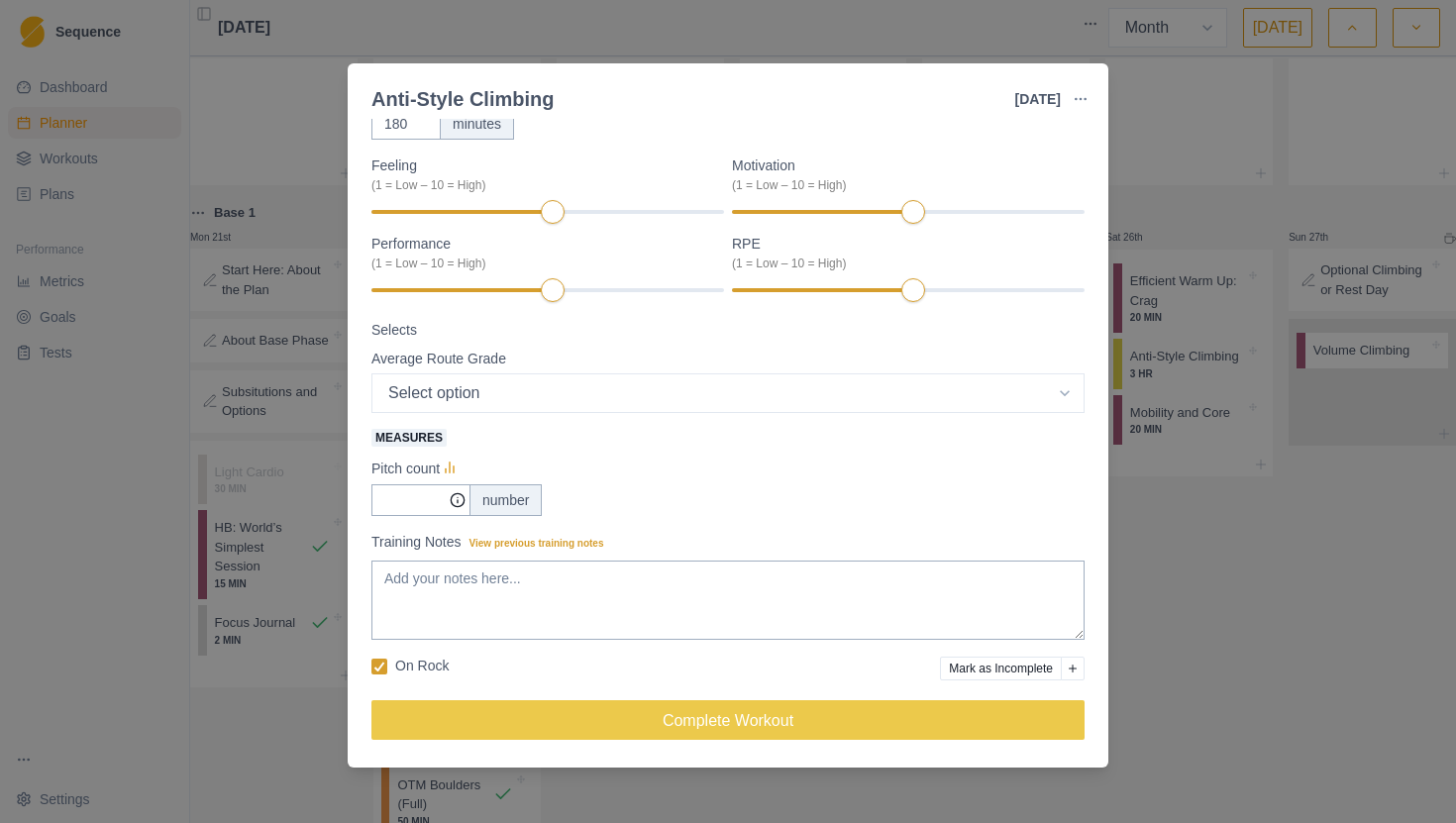 click on "Anti-Style Climbing [DATE] Link To Goal View Workout Metrics Edit Original Workout Reschedule Workout Remove From Schedule Endurance Duration:  3 HR A dedicated rock climbing session trying routes that don’t suit you.  View workout details Actual Workout Duration 180 minutes Feeling (1 = Low – 10 = High) Motivation (1 = Low – 10 = High) Performance (1 = Low – 10 = High) RPE (1 = Low – 10 = High) Selects Average Route Grade Select option 5.6 5.7 5.8 5.9 5.10a 5.10b 5.10c 5.10d 5.11a 5.11b 5.11c 5.11d 5.12a 5.12b 5.12c 5.12d 5.13a 5.13b 5.13c 5.13d 5.14a Measures Pitch count number Training Notes View previous training notes On Rock Mark as Incomplete Complete Workout" at bounding box center [728, 411] 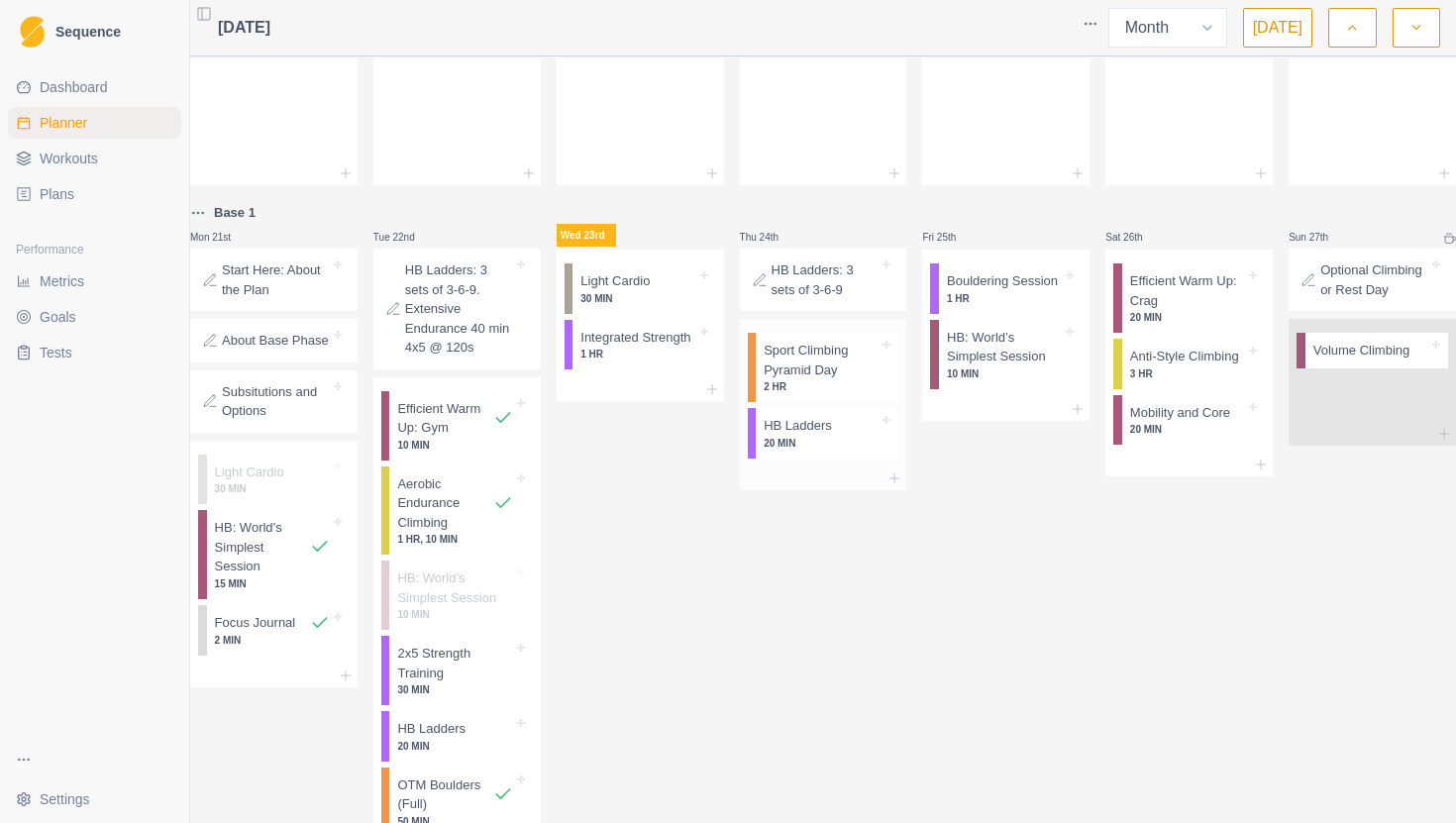click on "20 MIN" at bounding box center (821, 443) 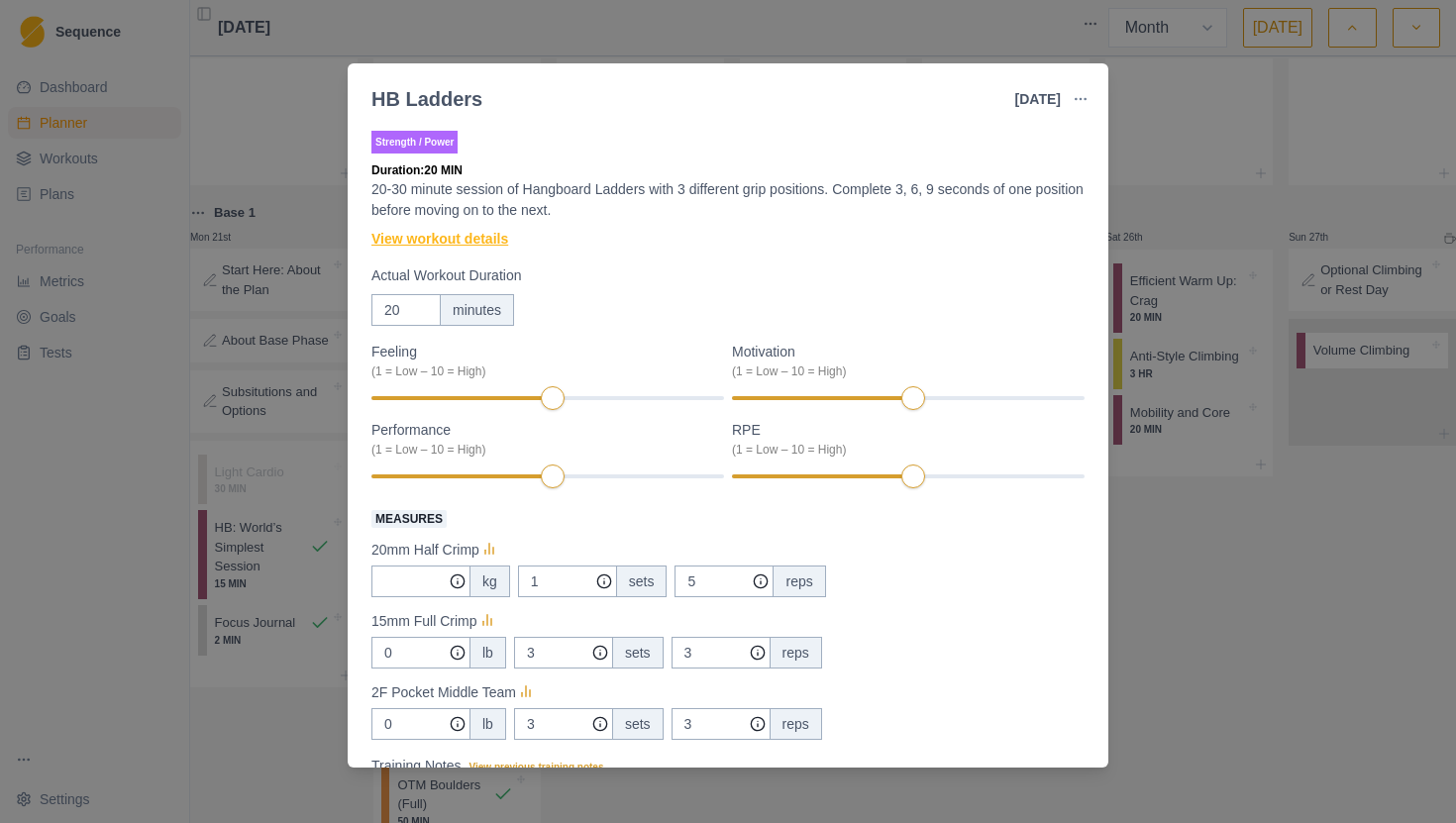 click on "View workout details" at bounding box center [440, 239] 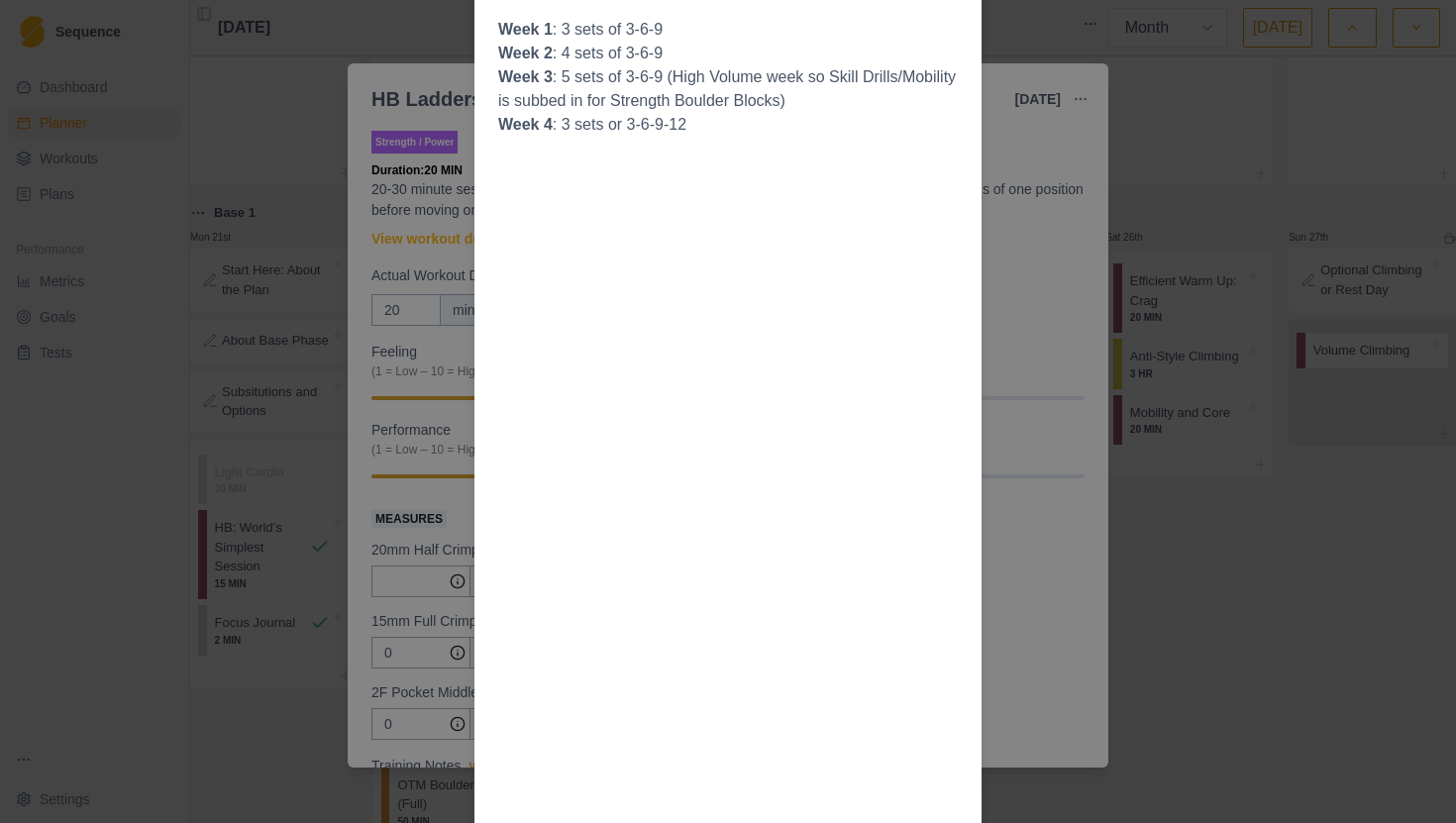 scroll, scrollTop: 726, scrollLeft: 0, axis: vertical 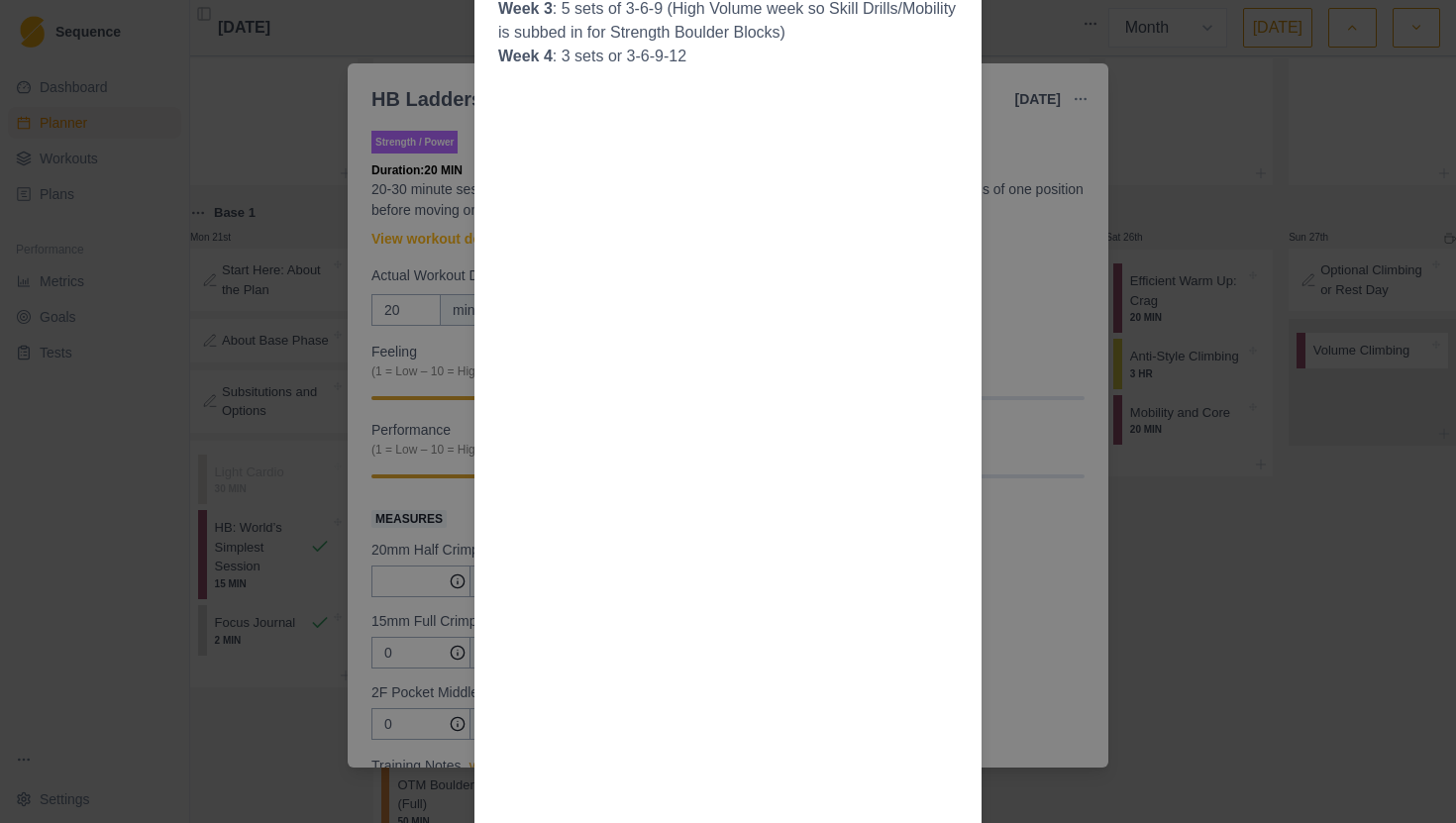 click on "Workout Details Select 3 hold types or positions. You’ll stick with these throughout the phase, so you better pick carefully. I like half crimps, 2-finger open (2nd team), and full crimp. Feel free to change one or two of these up to suit your goals: Choose the hold size and load (bodyweight or weight added) so you can comfortably hang for 9 seconds at an RPE of 7/10 or less (medium-hard).  Stick with these holds and weights for the entire 4 weeks. Complete 3, 6, 9 seconds of one position before moving on to the next. Rest as needed between each hang 20-40 seconds is a good starting point. You'll do 3 circuits of the three positions week 1.. Do not change load (add or remove weight) between sets...all sets of each exercise are done with the same load, and that load stays fixed for all 4 weeks. HB Ladders: 3 Different Grip Positions (fixed load for the entire program so choose wisely and err on the side of it being to easy) Week 1 : 3 sets of 3-6-9 Week 2 : 4 sets of 3-6-9 Week 3  Week 4 : 3 sets or 3-6-9-12" at bounding box center [728, 411] 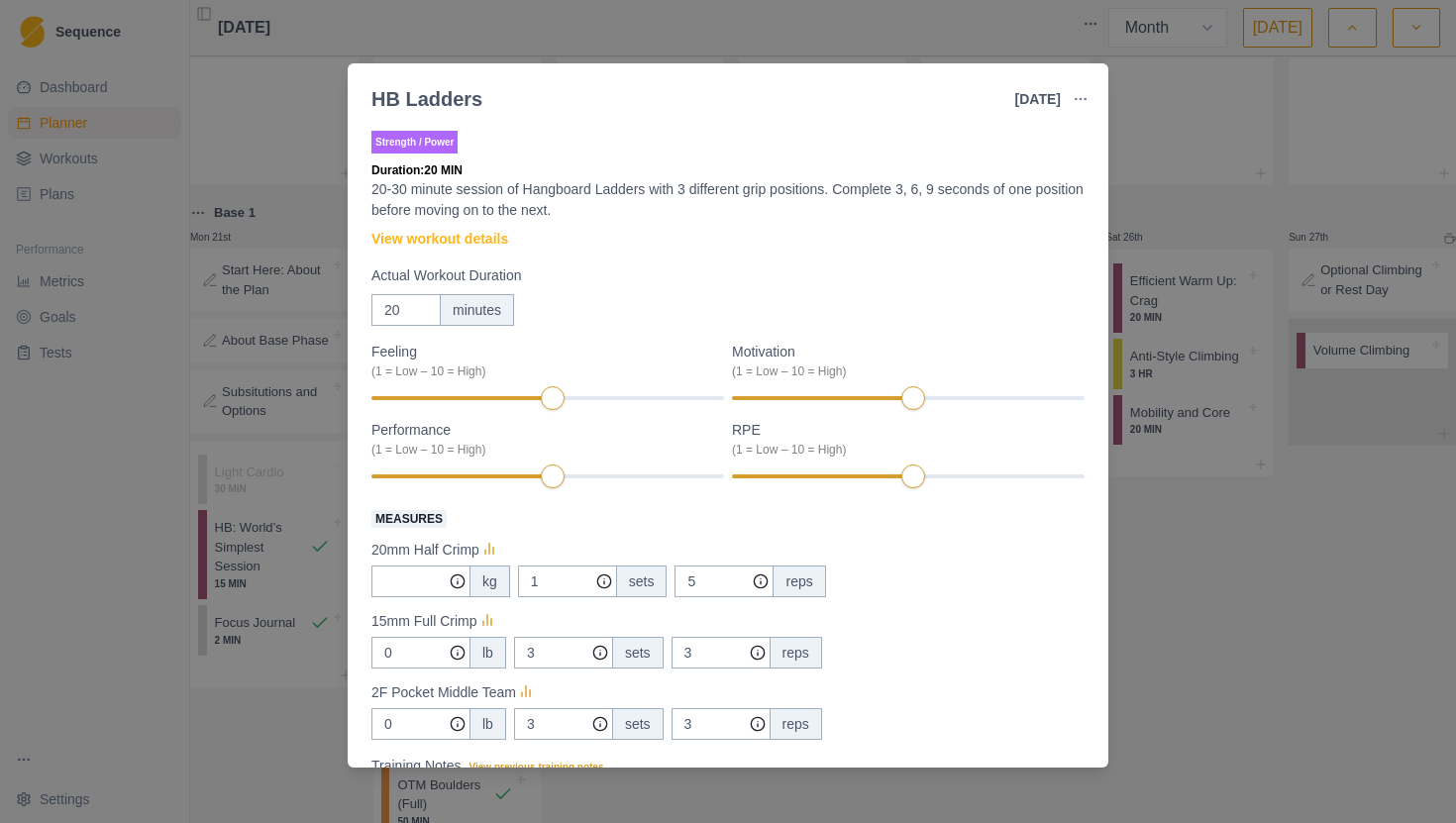 click on "HB Ladders [DATE] Link To Goal View Workout Metrics Edit Original Workout Reschedule Workout Remove From Schedule Strength / Power Duration:  20 MIN 20-30 minute session of Hangboard Ladders with 3 different grip positions. Complete 3, 6, 9 seconds of one position before moving on to the next. View workout details Actual Workout Duration 20 minutes Feeling (1 = Low – 10 = High) Motivation (1 = Low – 10 = High) Performance (1 = Low – 10 = High) RPE (1 = Low – 10 = High) Measures 20mm Half Crimp kg 1 sets 5 reps 15mm Full Crimp 0 lb 3 sets 3 reps 2F Pocket Middle Team 0 lb 3 sets 3 reps Training Notes View previous training notes Mark as Incomplete Complete Workout" at bounding box center [728, 411] 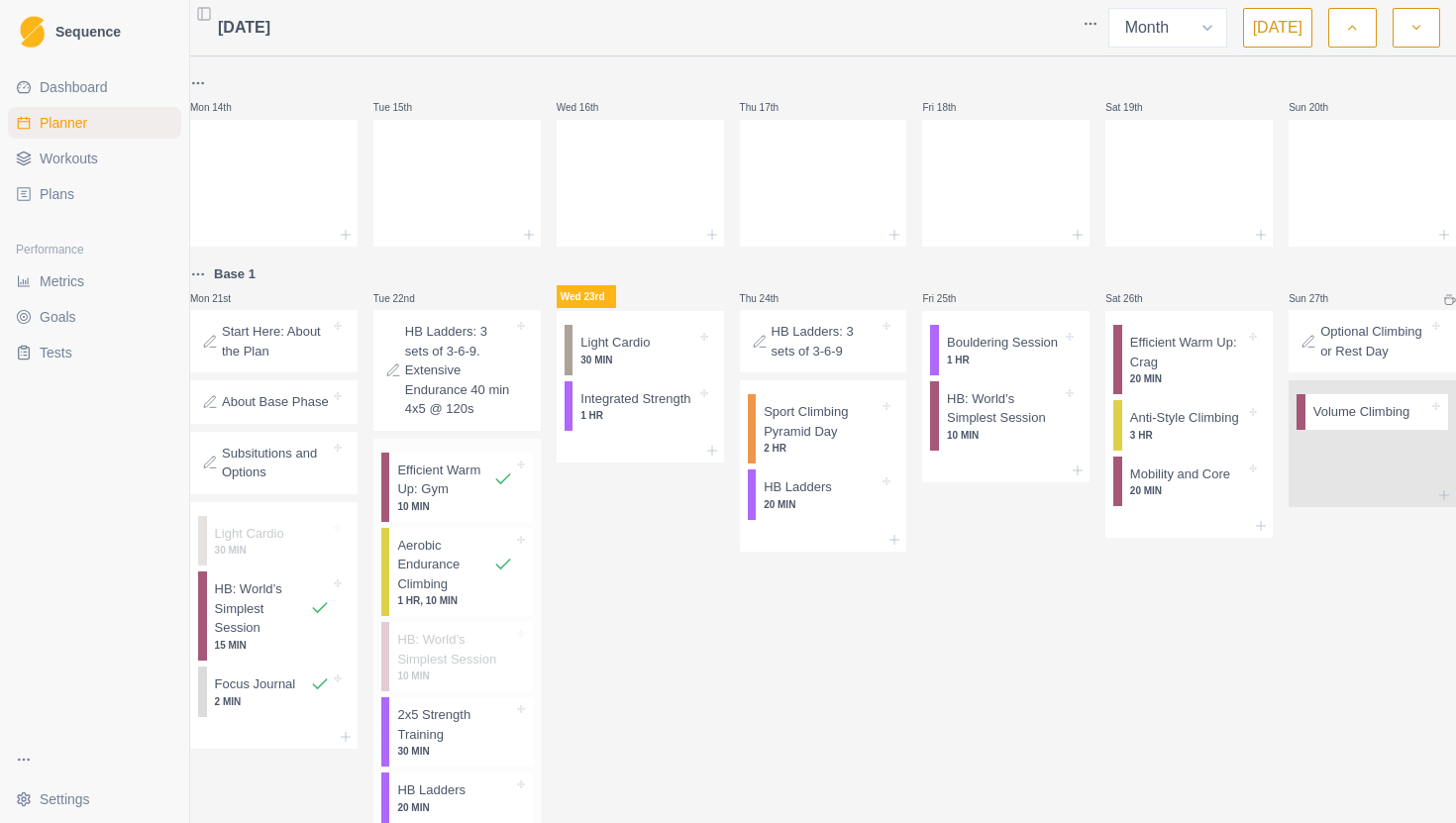 scroll, scrollTop: 316, scrollLeft: 0, axis: vertical 